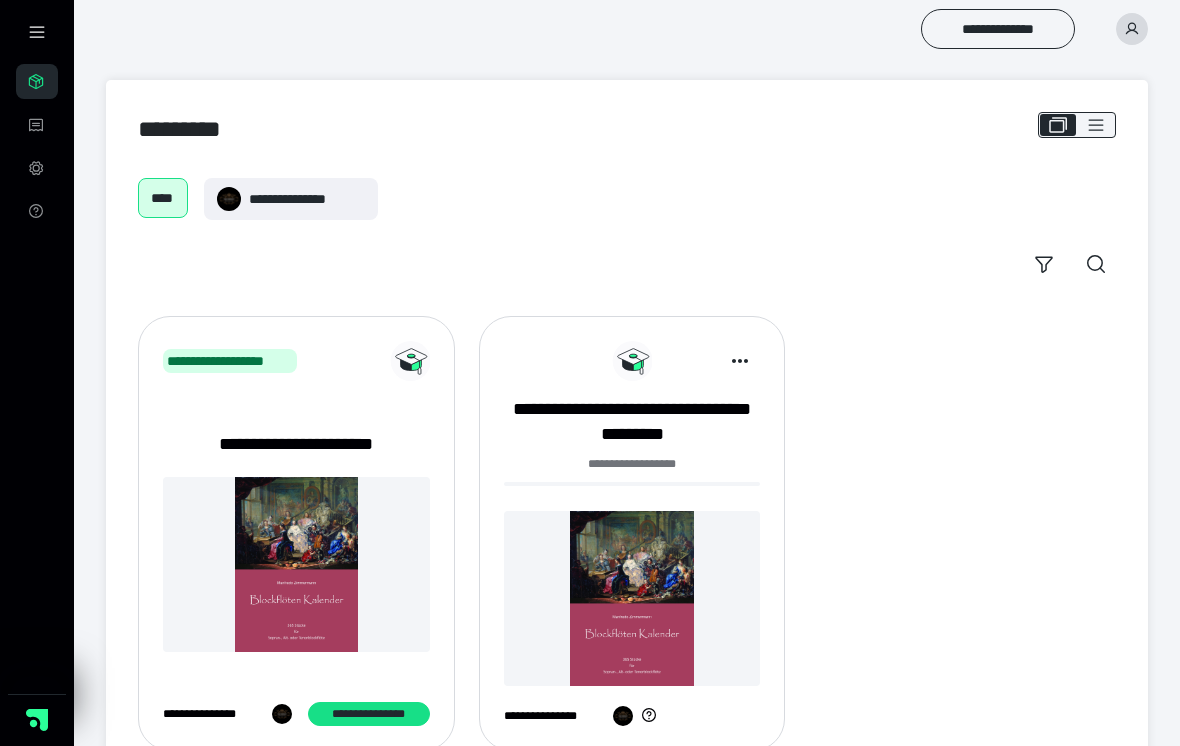 scroll, scrollTop: 0, scrollLeft: 0, axis: both 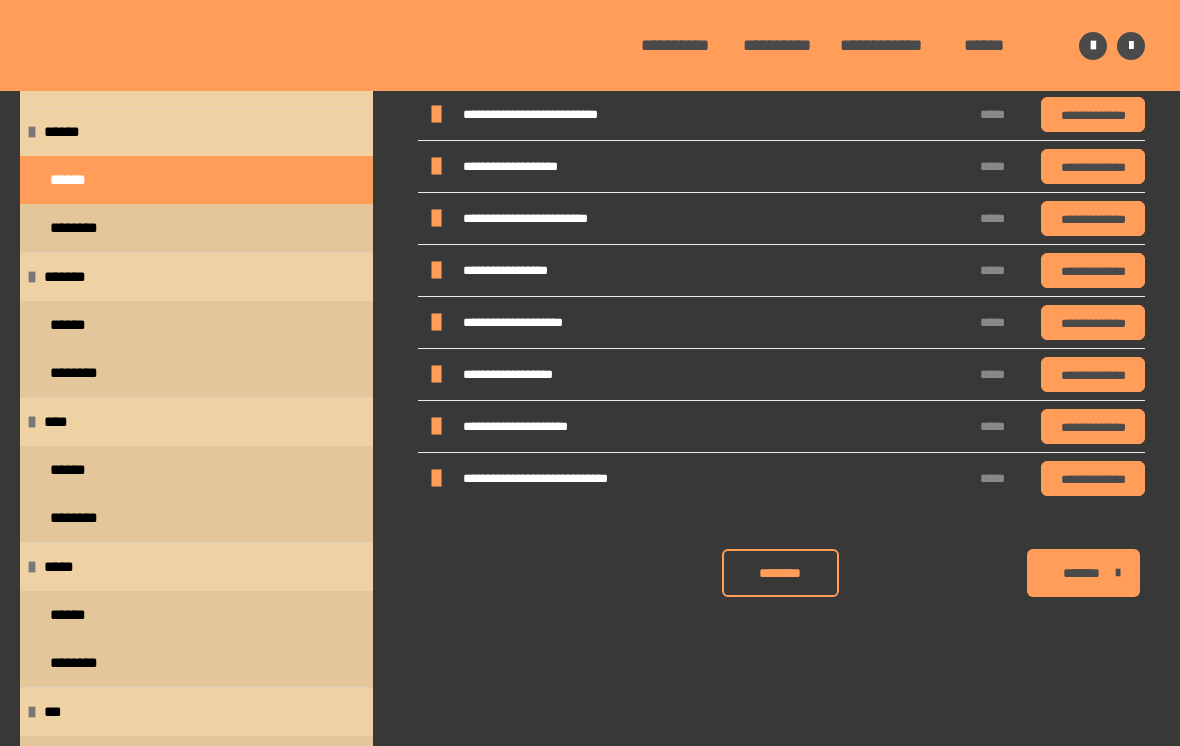 click on "********" at bounding box center [196, 663] 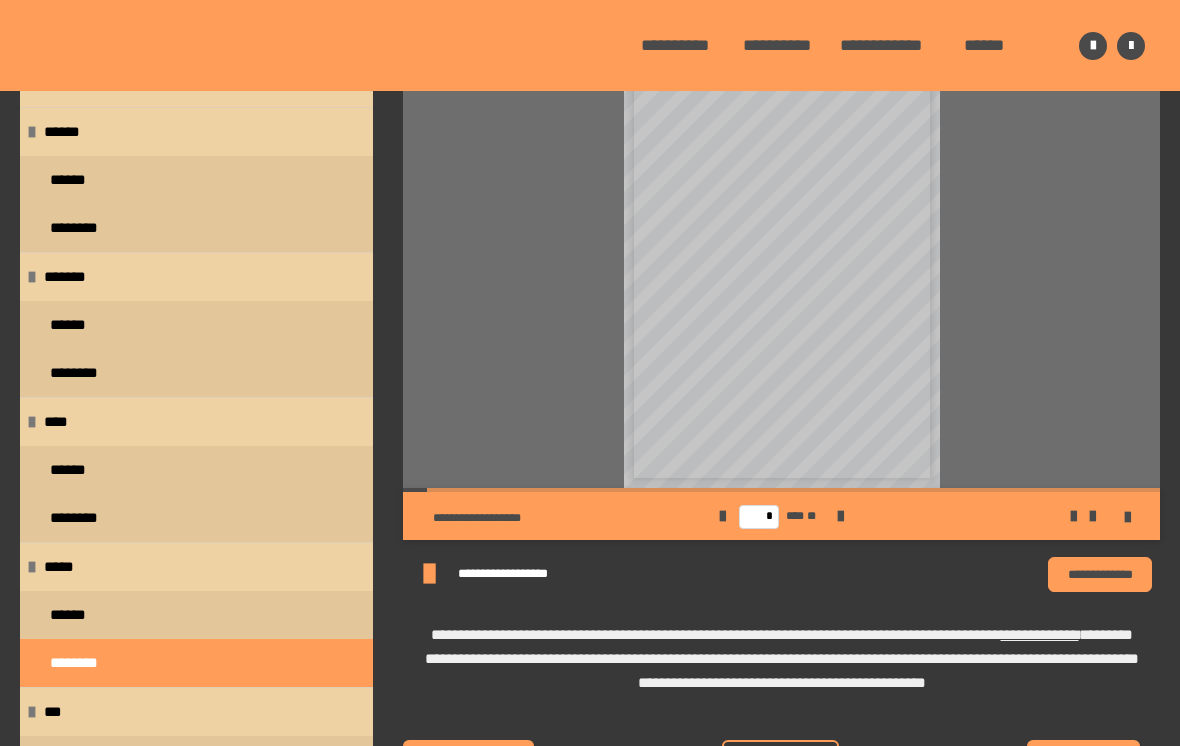 click at bounding box center (840, 516) 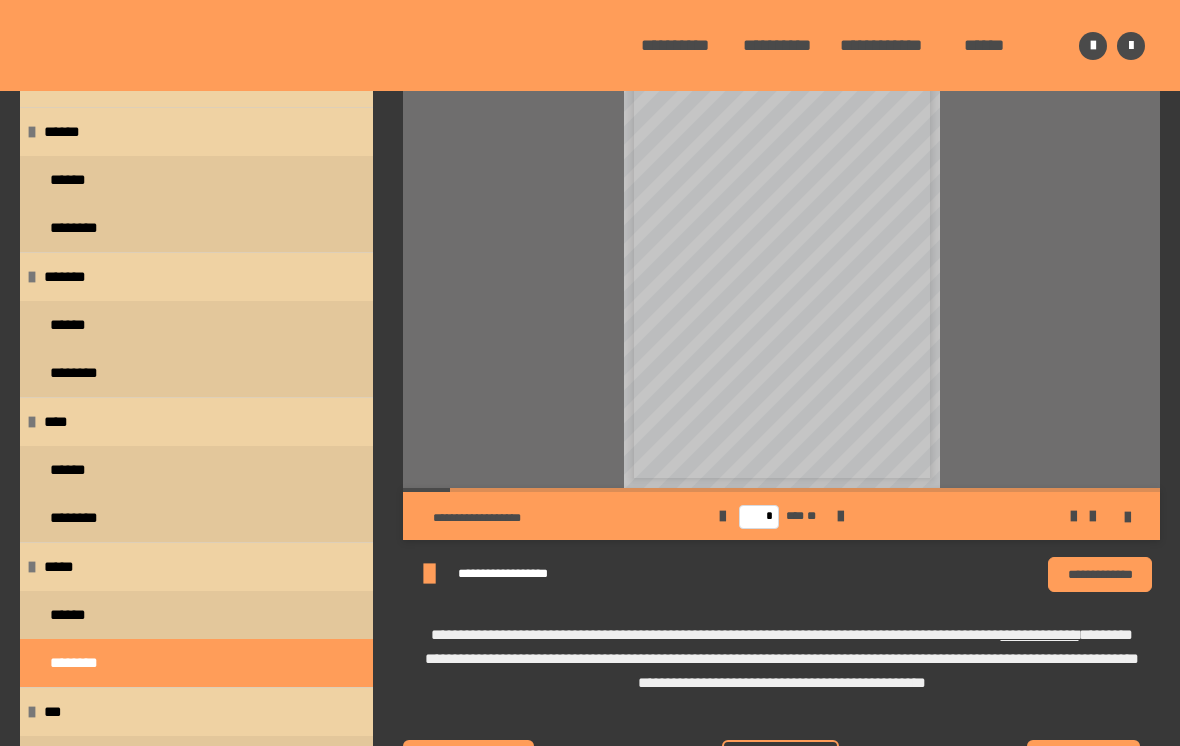 click at bounding box center [840, 516] 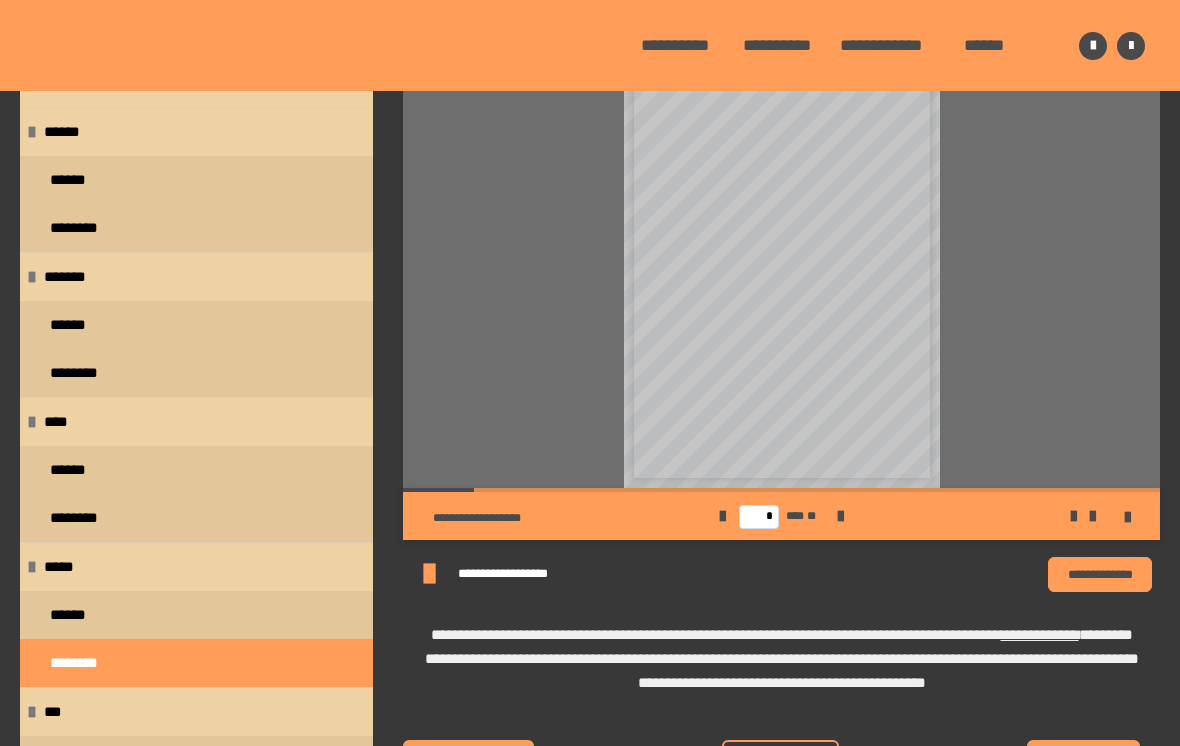 click at bounding box center (840, 516) 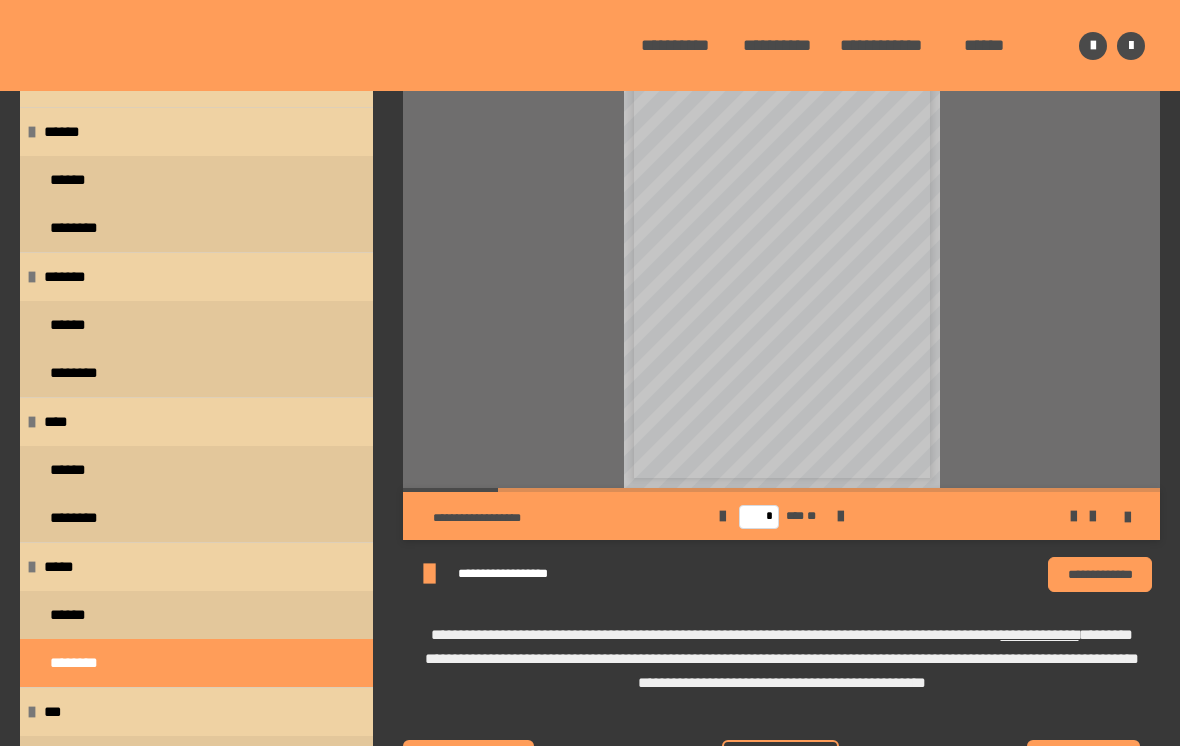 click at bounding box center (840, 516) 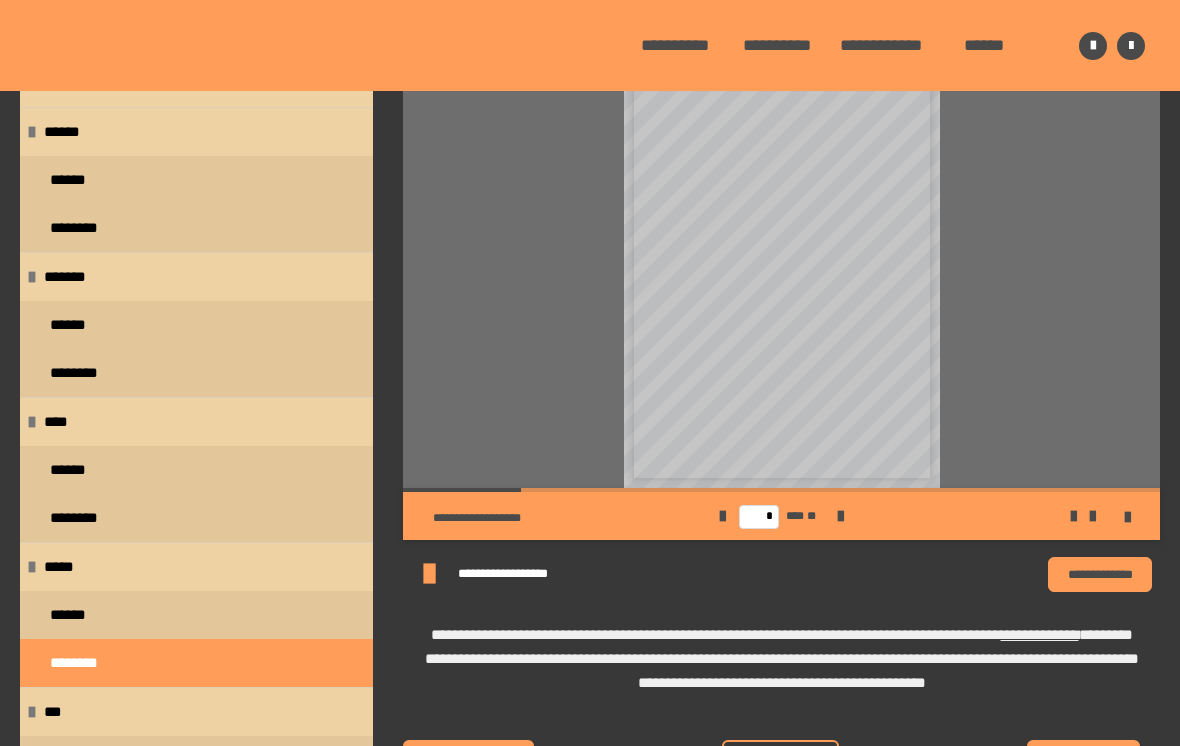 click at bounding box center (840, 516) 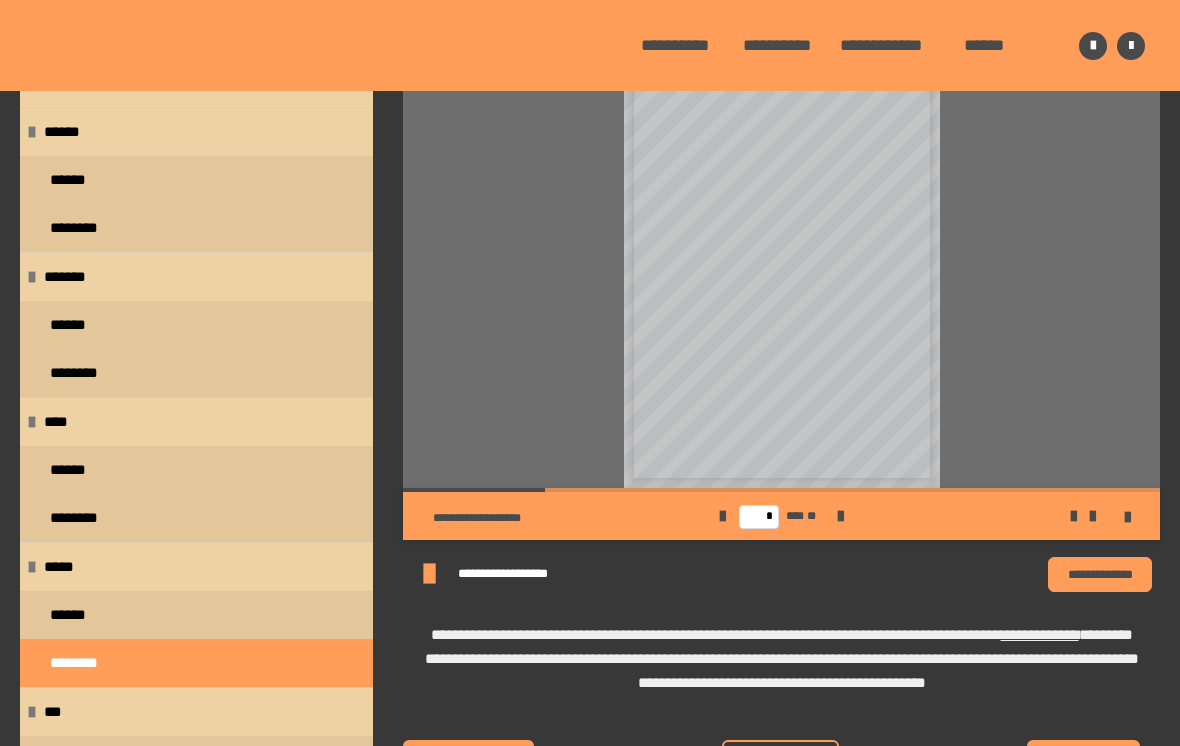 click at bounding box center [840, 516] 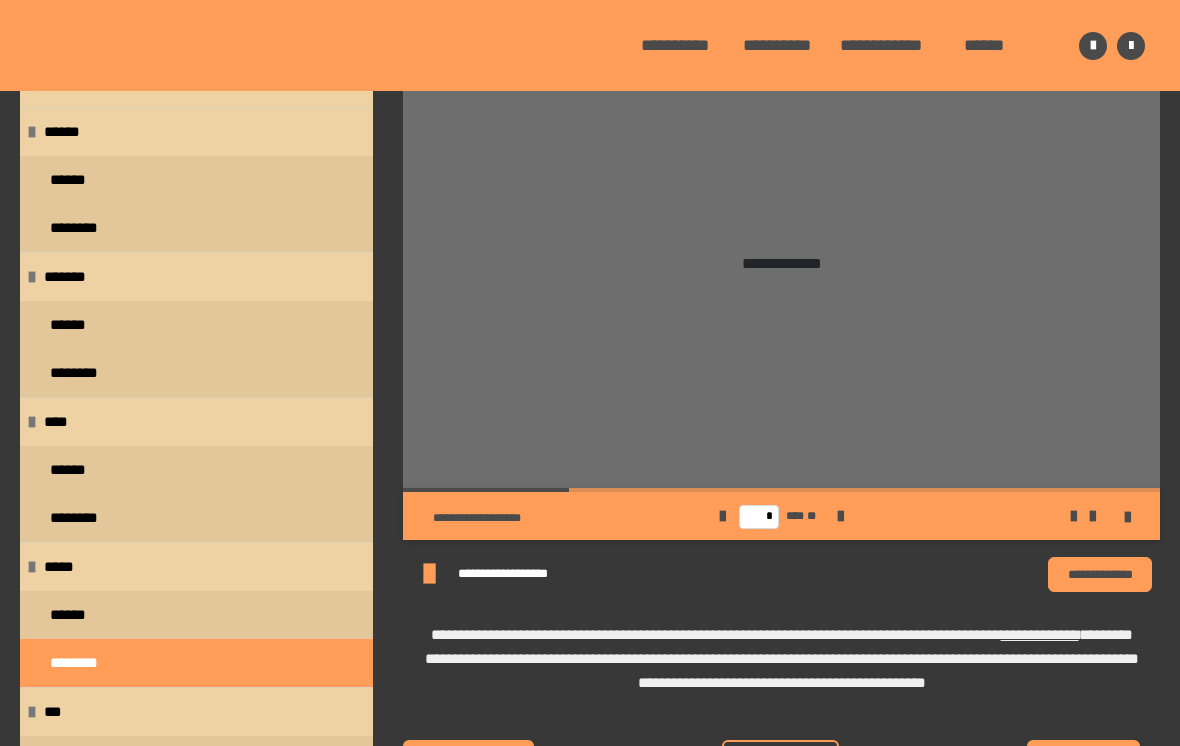 type on "*" 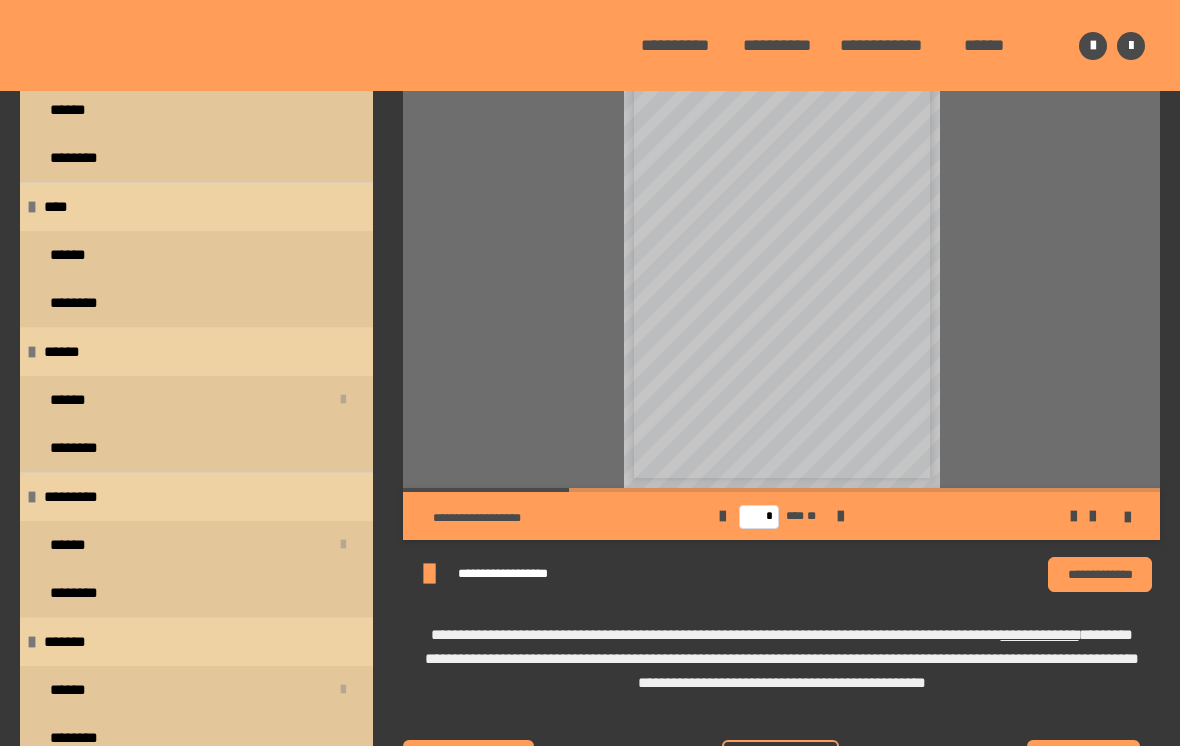 scroll, scrollTop: 782, scrollLeft: 0, axis: vertical 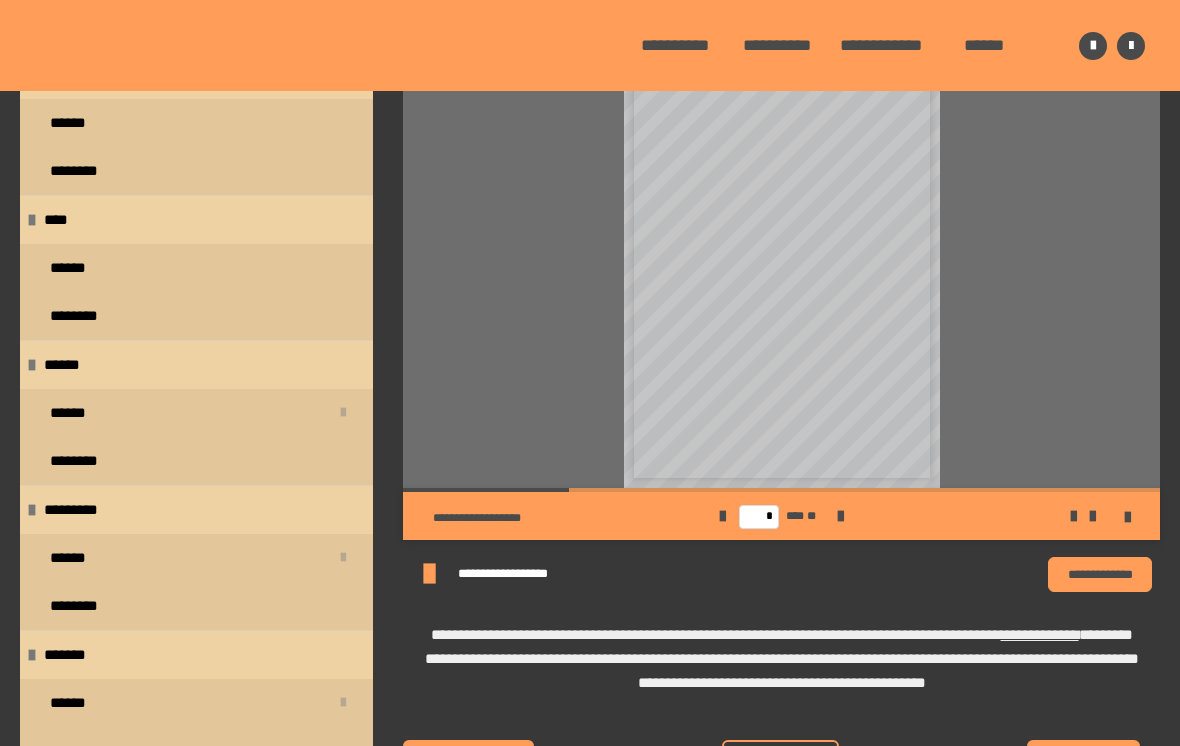 click on "********" at bounding box center (196, 316) 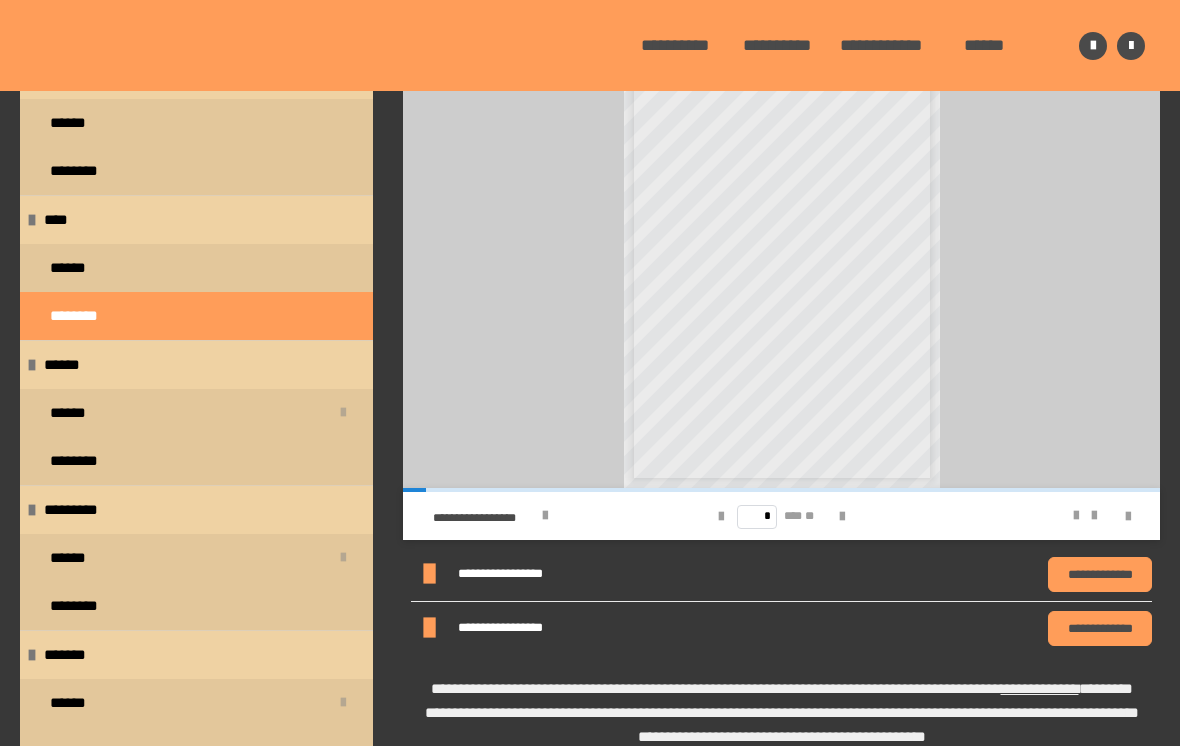 click at bounding box center [842, 517] 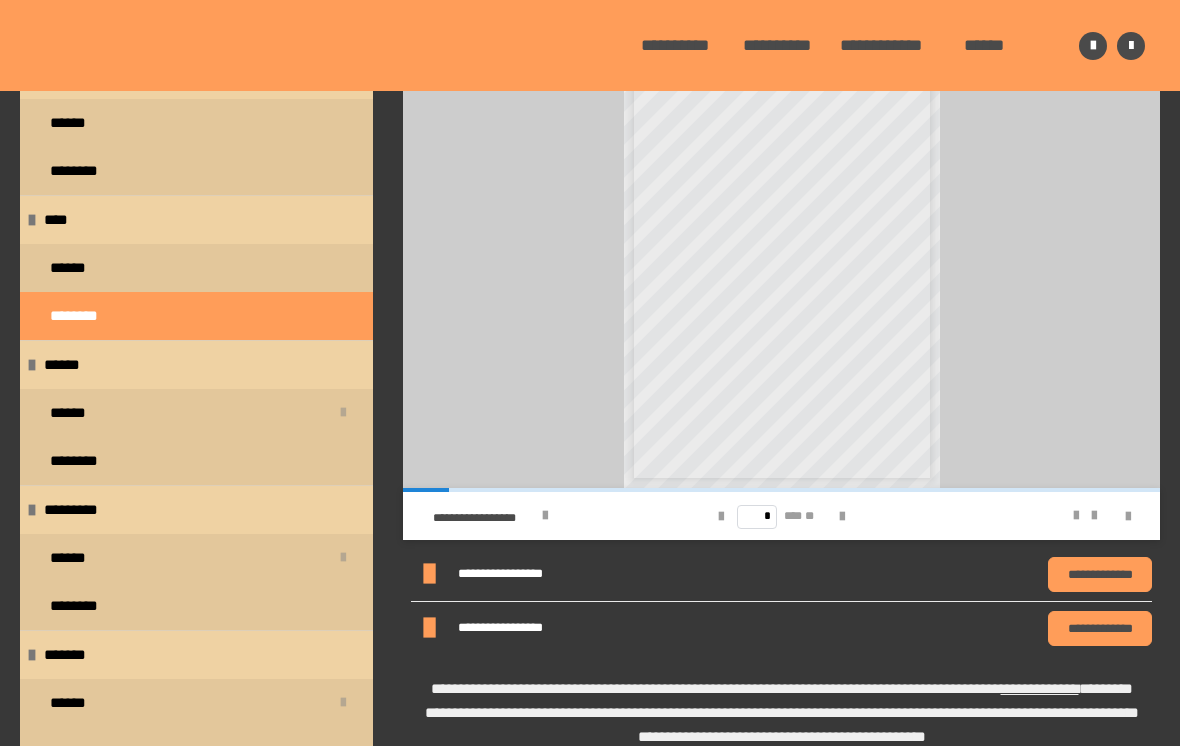 click at bounding box center (842, 517) 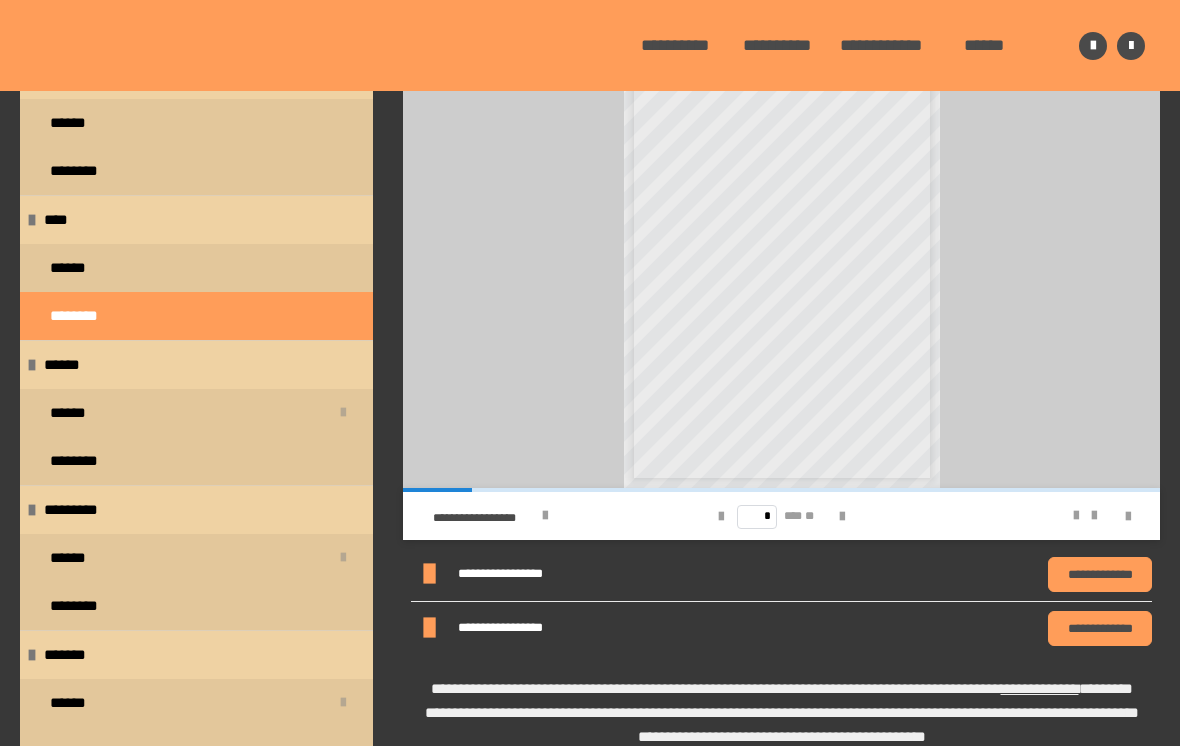 click at bounding box center (842, 517) 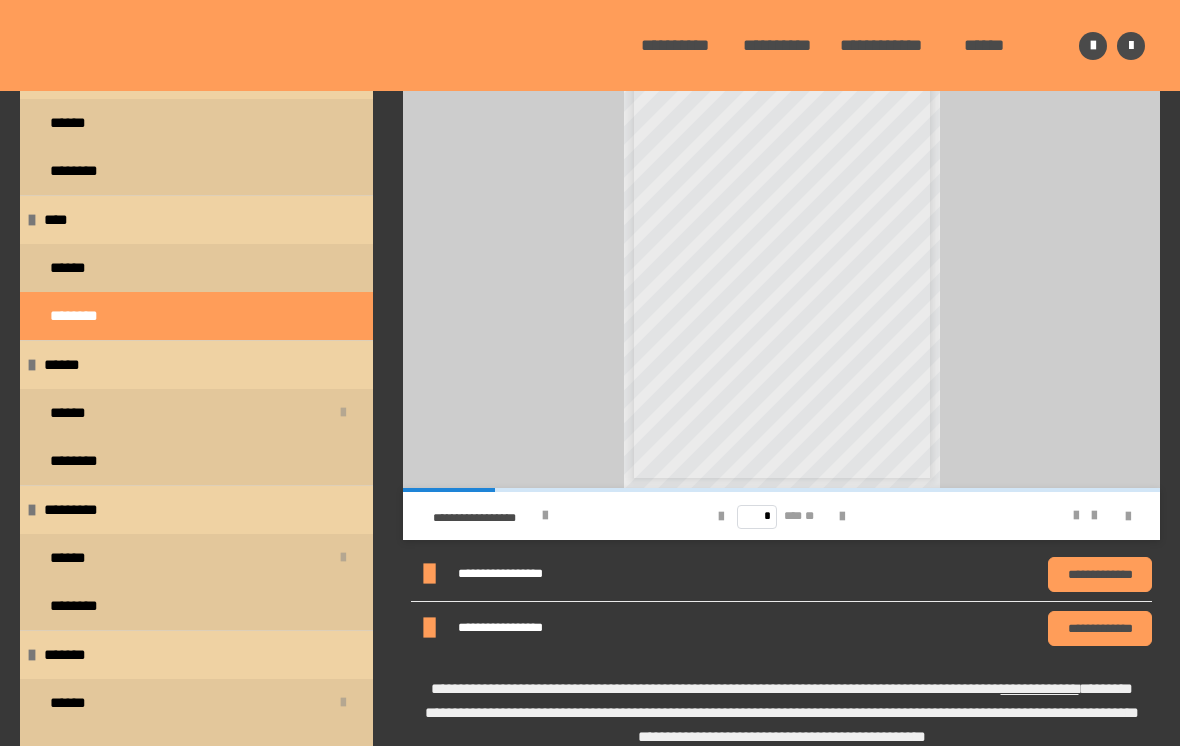 click at bounding box center [842, 517] 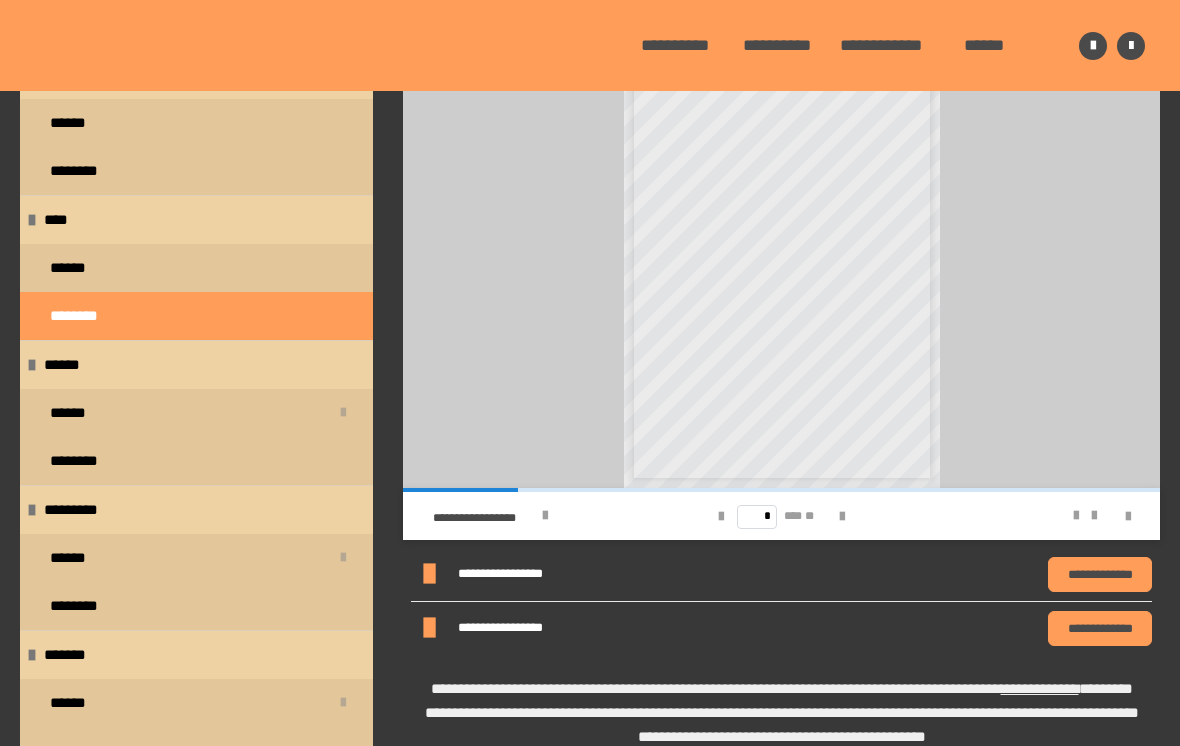 click at bounding box center [842, 517] 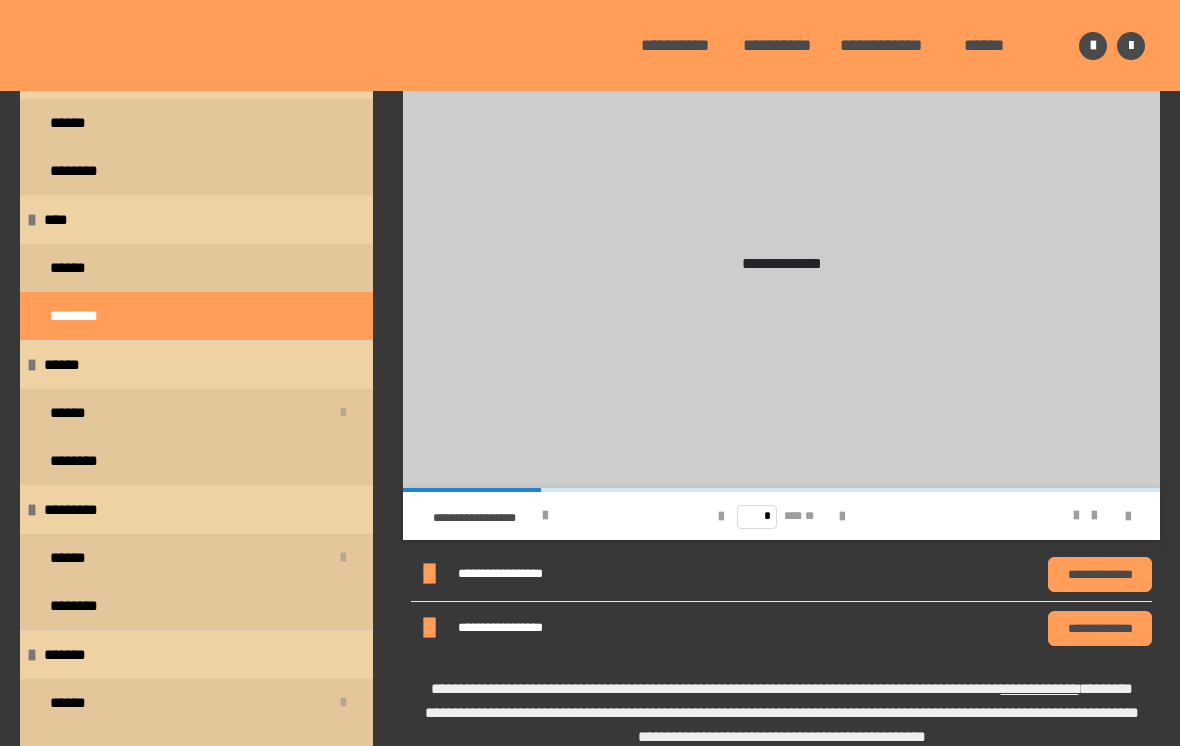 click at bounding box center (842, 517) 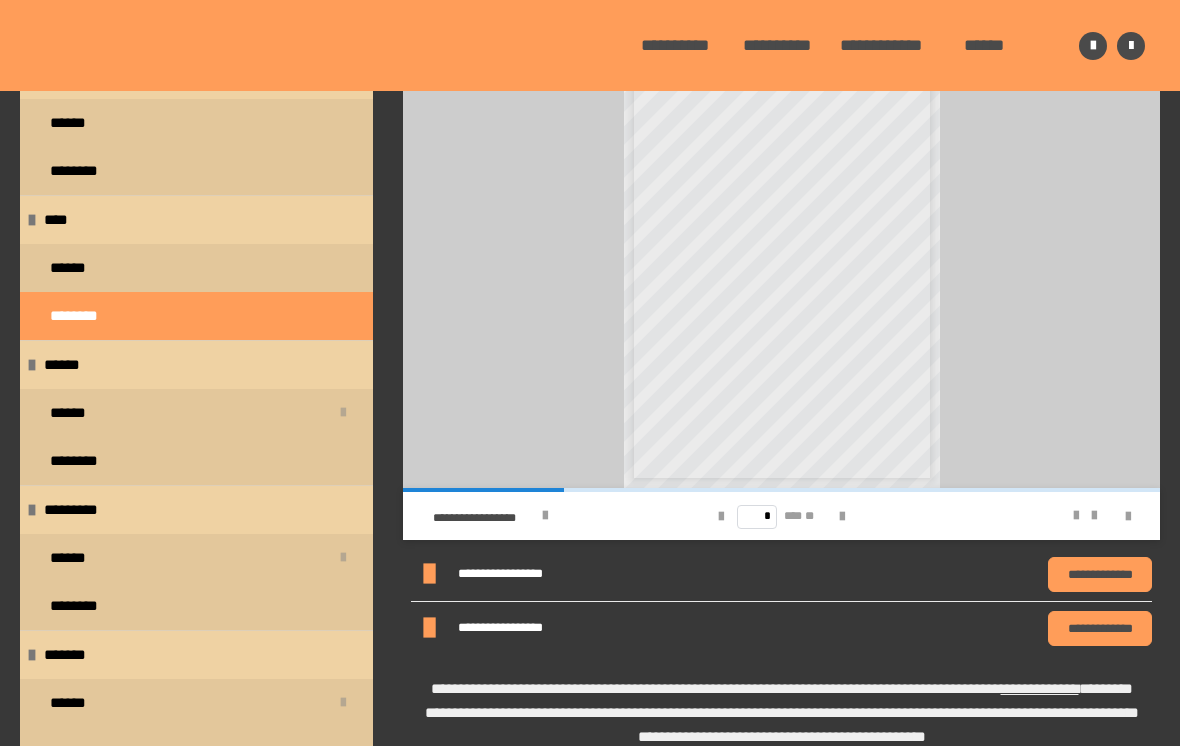 click at bounding box center [842, 517] 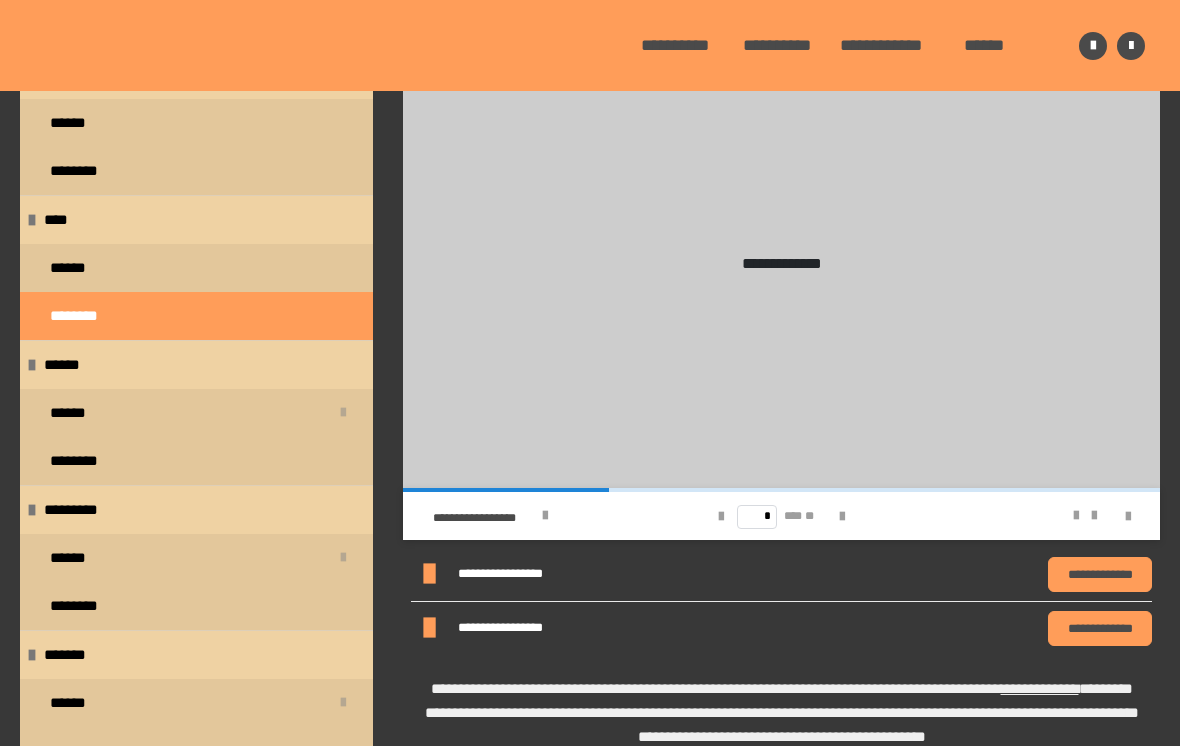 click at bounding box center (842, 516) 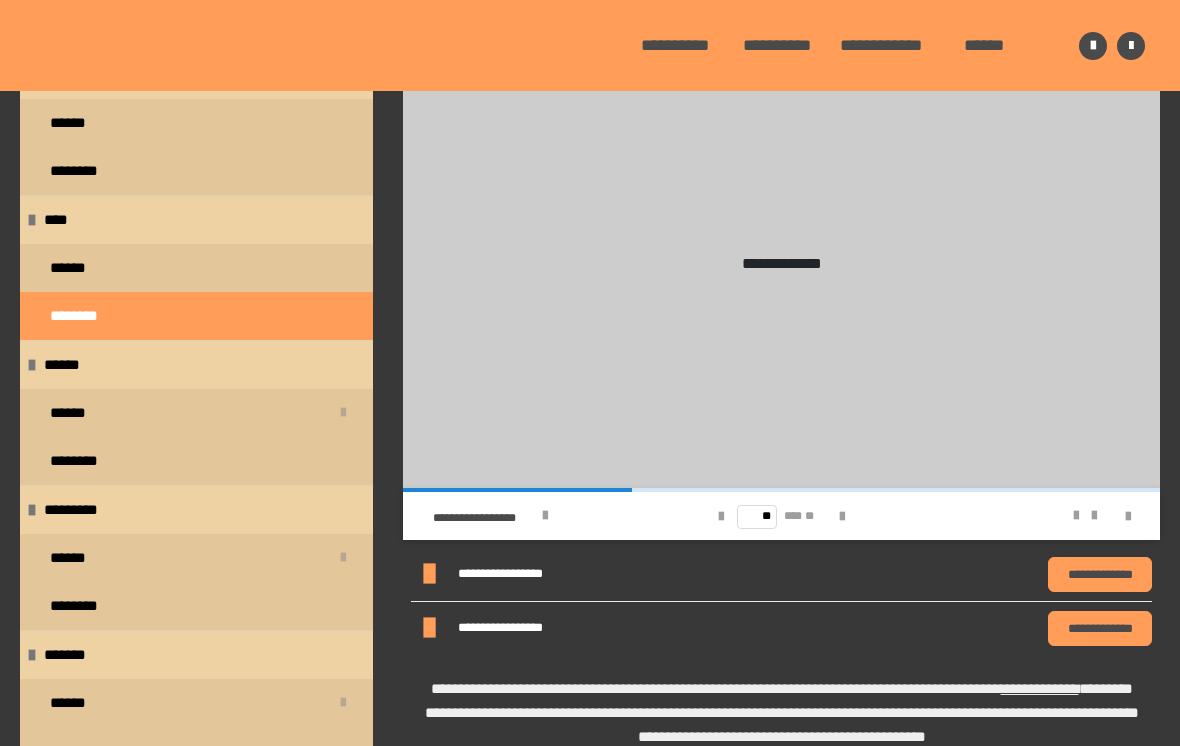 click at bounding box center (842, 516) 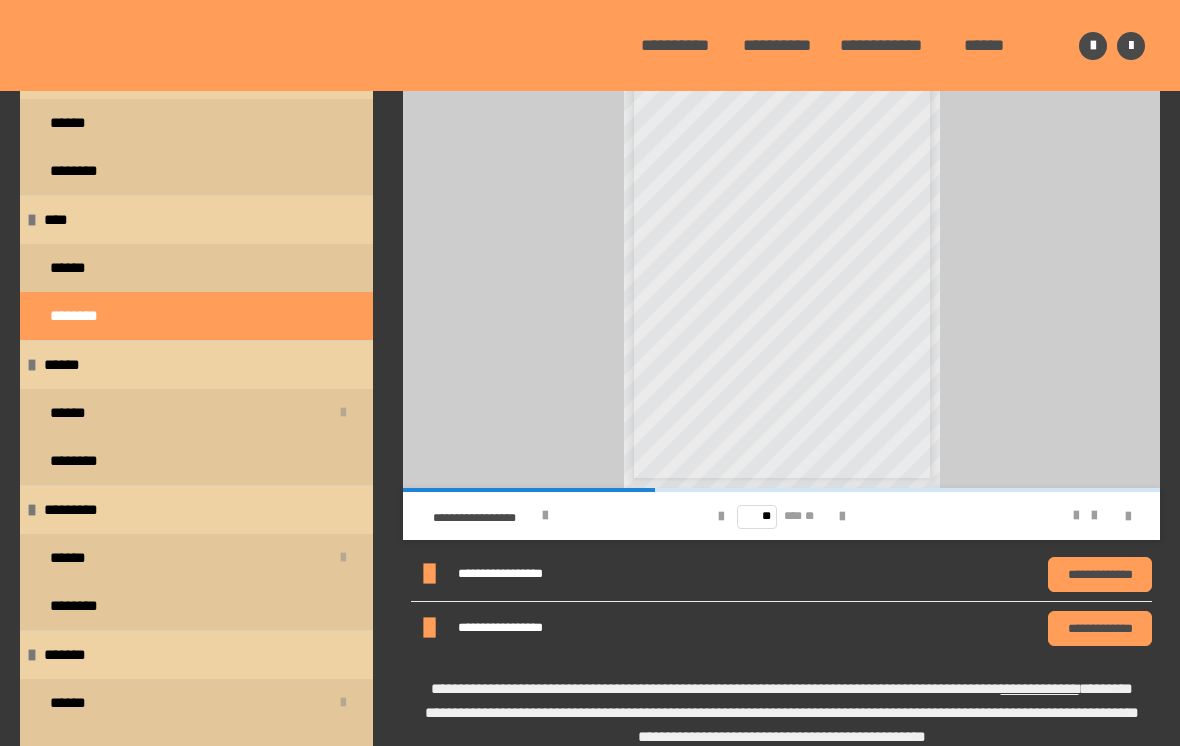 click on "** *** **" at bounding box center (781, 516) 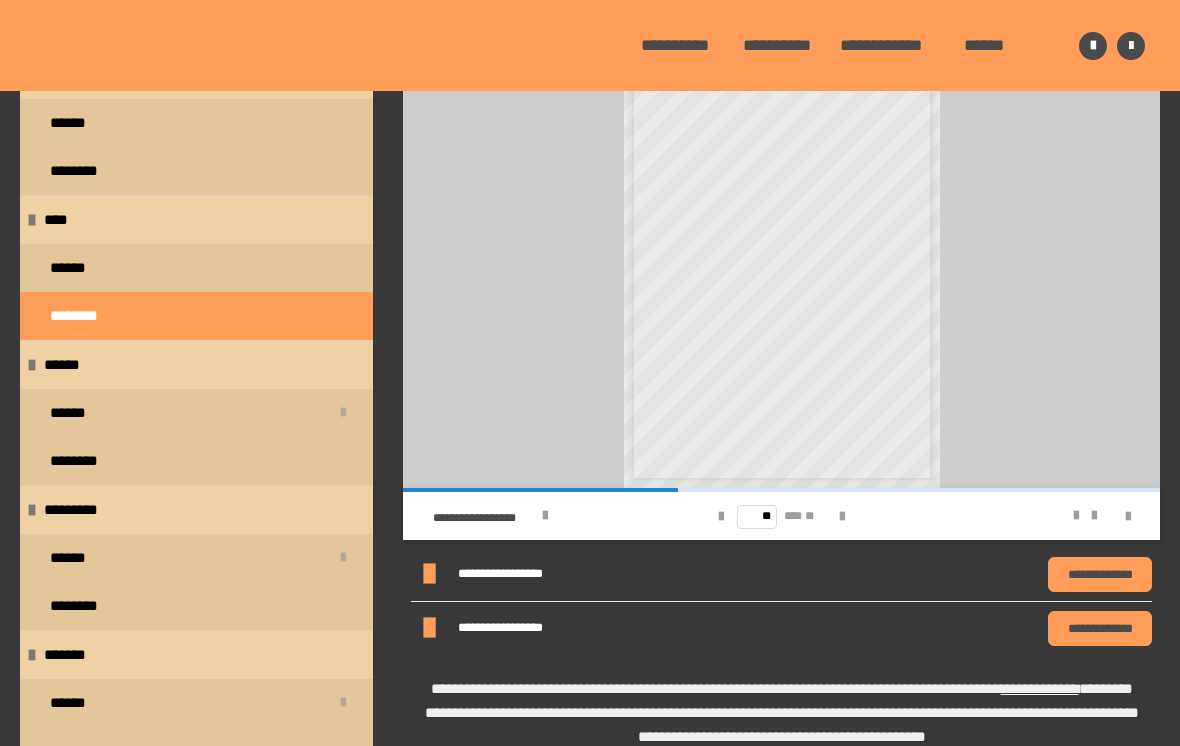 click at bounding box center [842, 517] 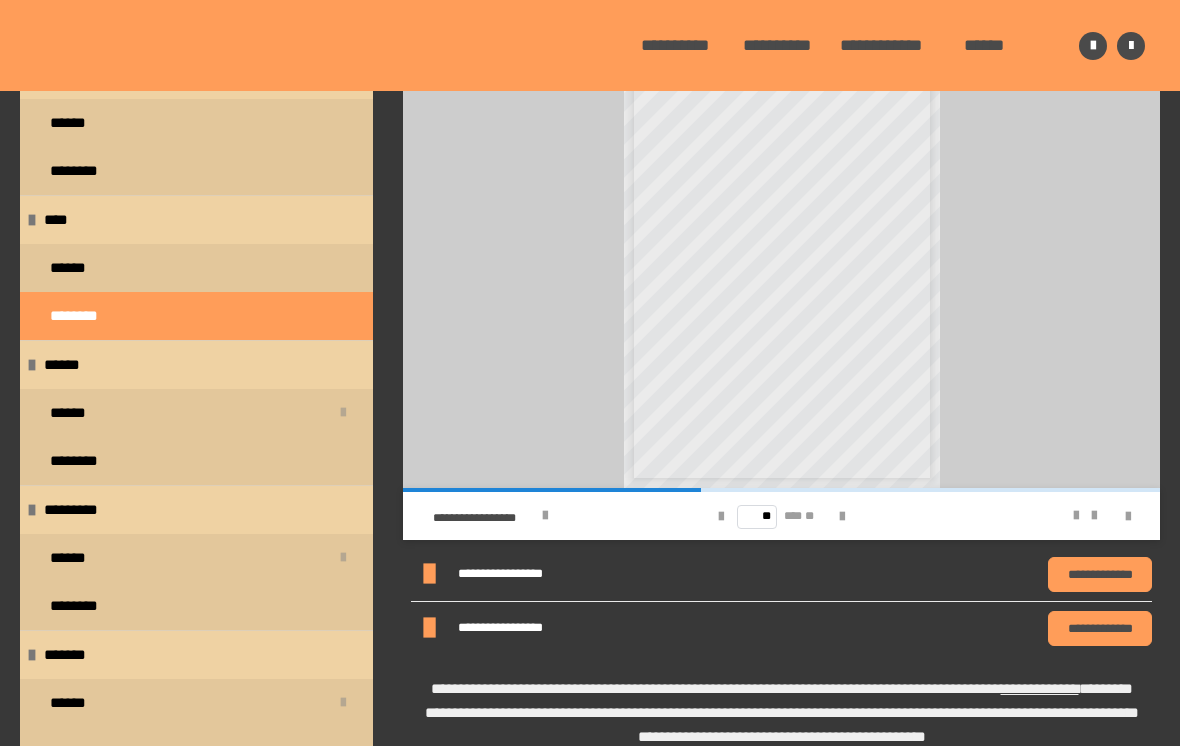 click at bounding box center [842, 517] 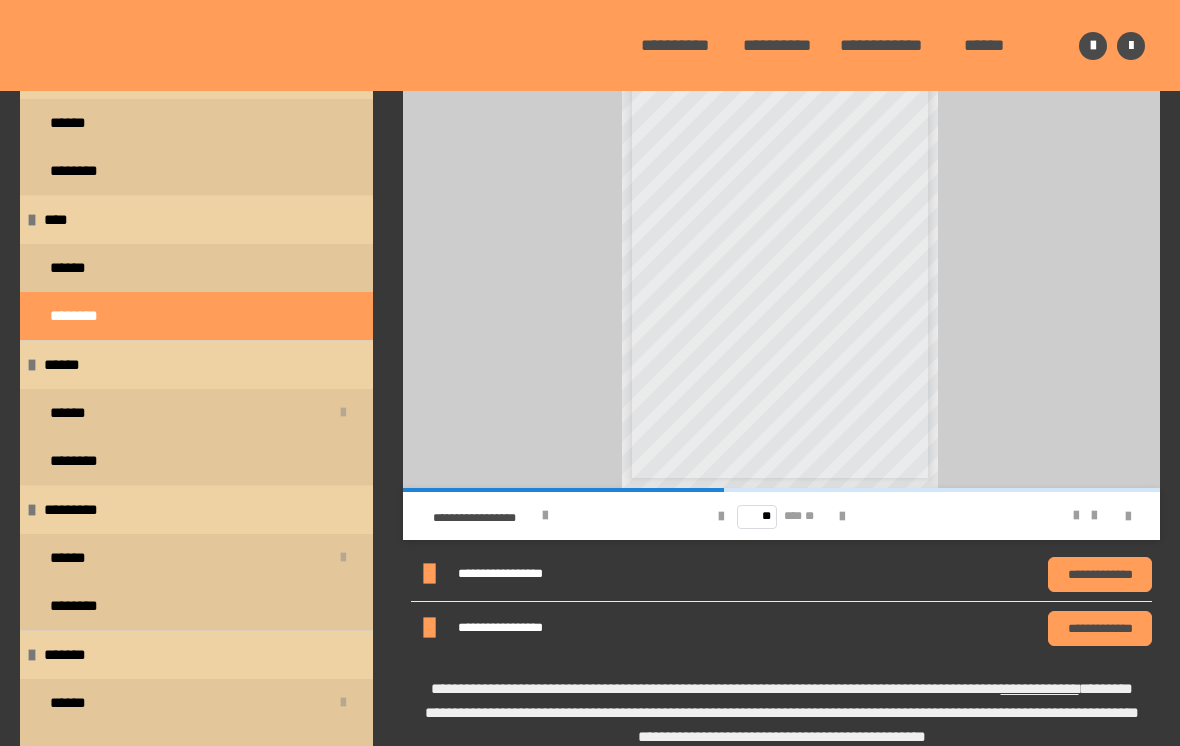 scroll, scrollTop: 0, scrollLeft: 0, axis: both 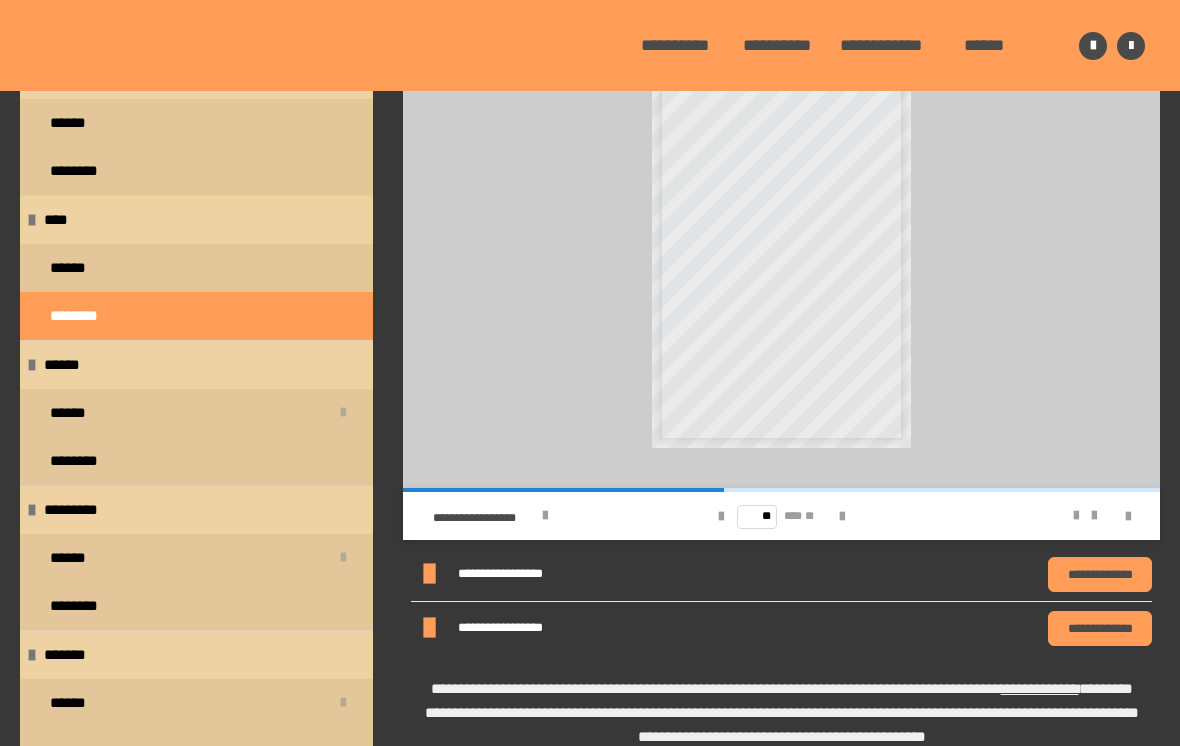 click on "**********" at bounding box center [514, 628] 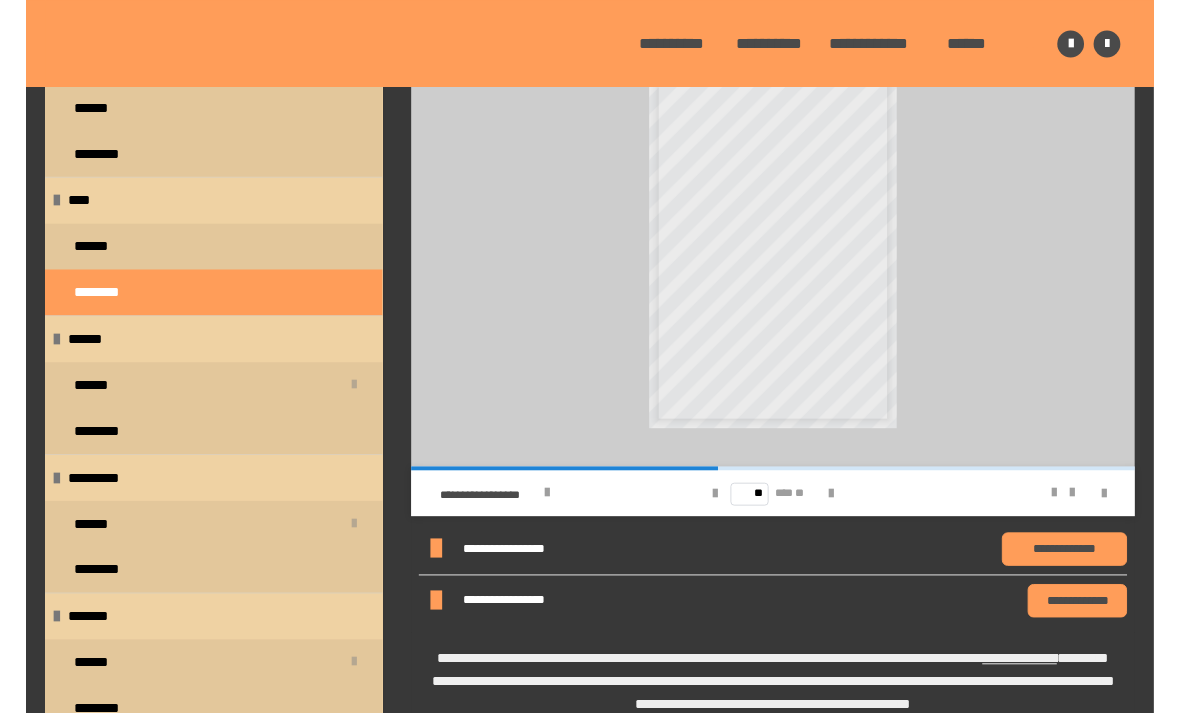 scroll, scrollTop: 360, scrollLeft: 0, axis: vertical 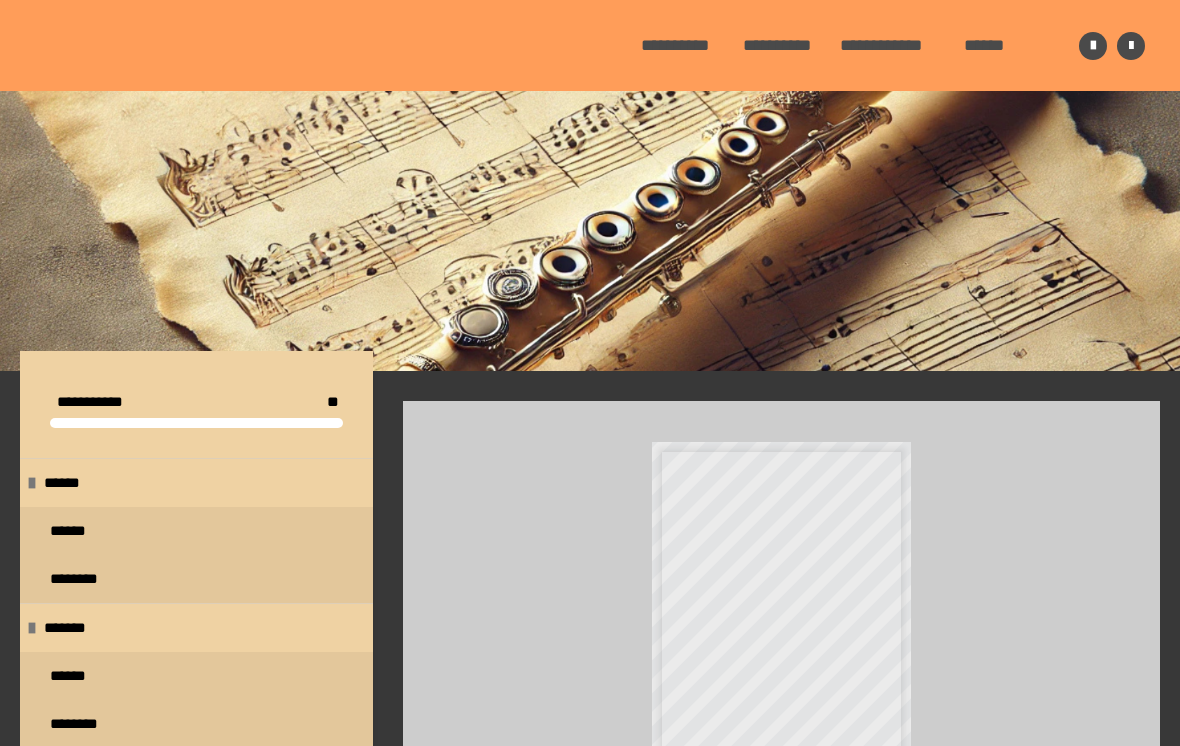 click on "**********" at bounding box center [677, 45] 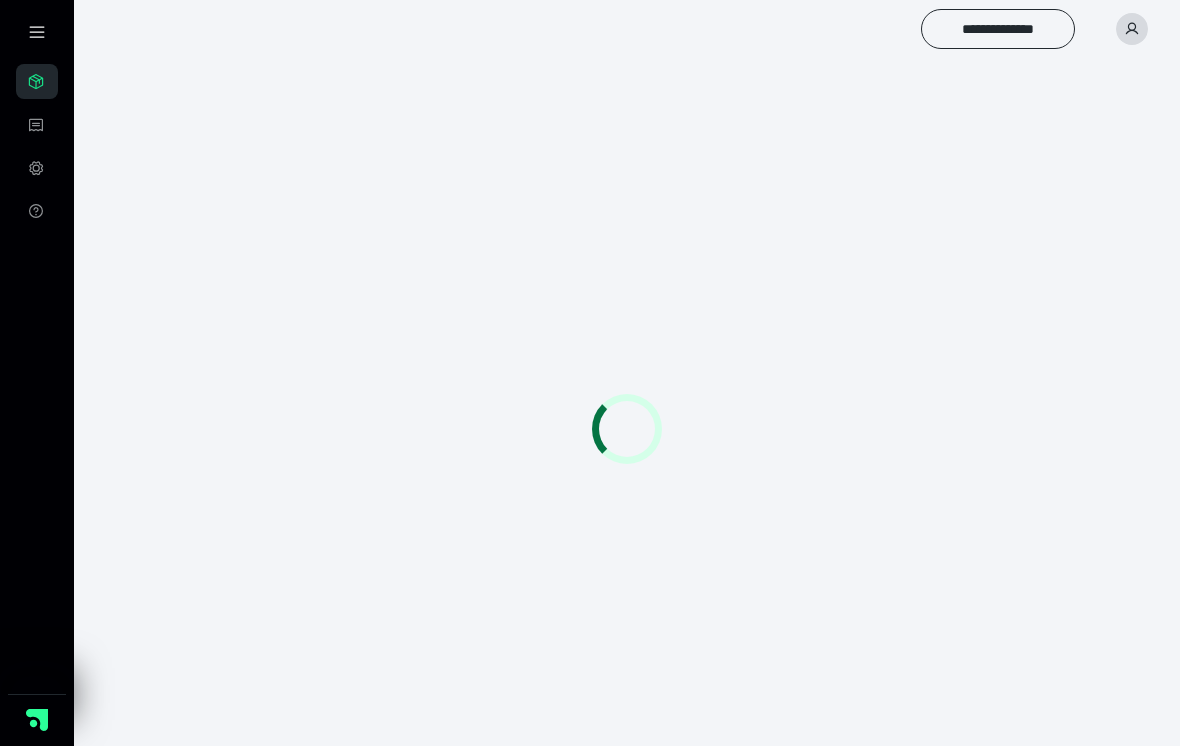 scroll, scrollTop: 0, scrollLeft: 0, axis: both 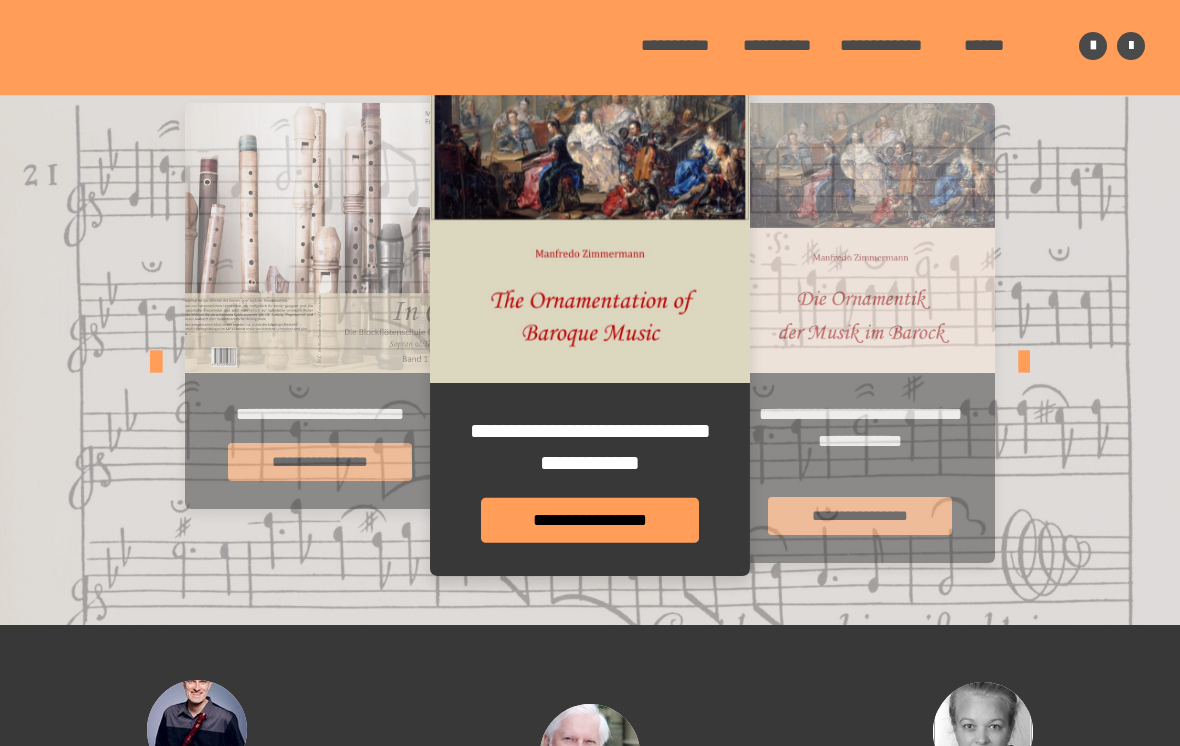 click on "**********" at bounding box center (860, 469) 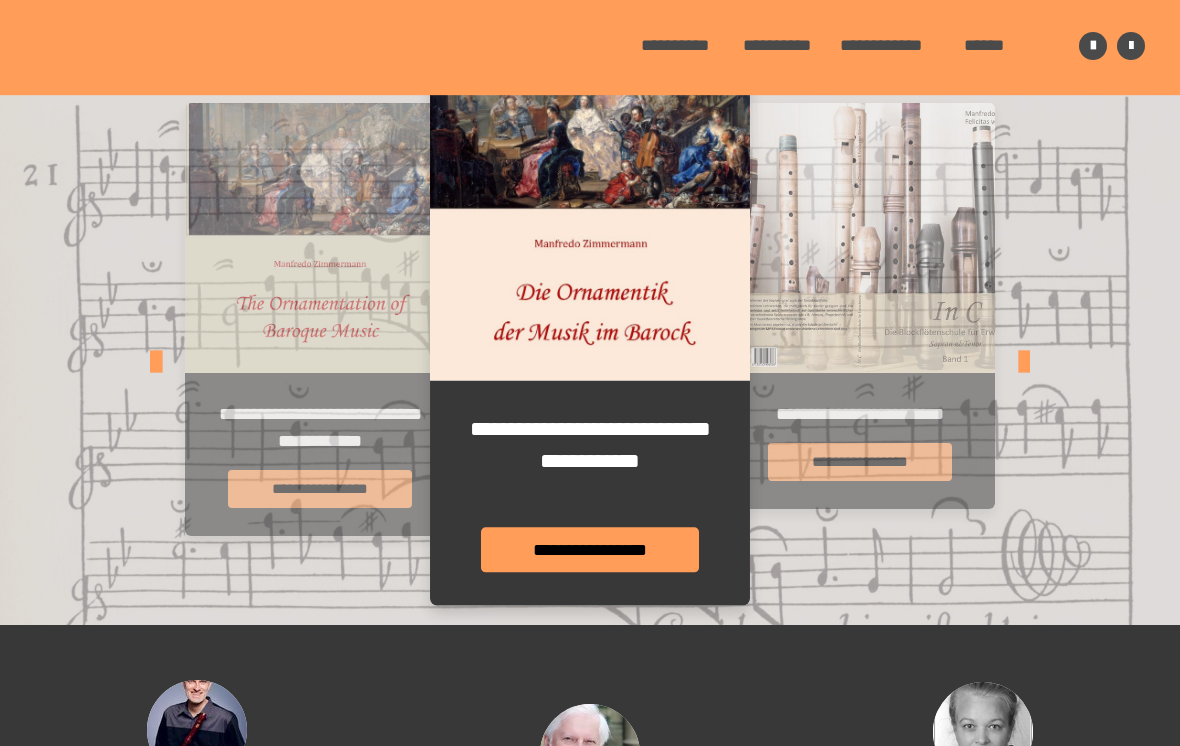 click on "**********" at bounding box center [590, 549] 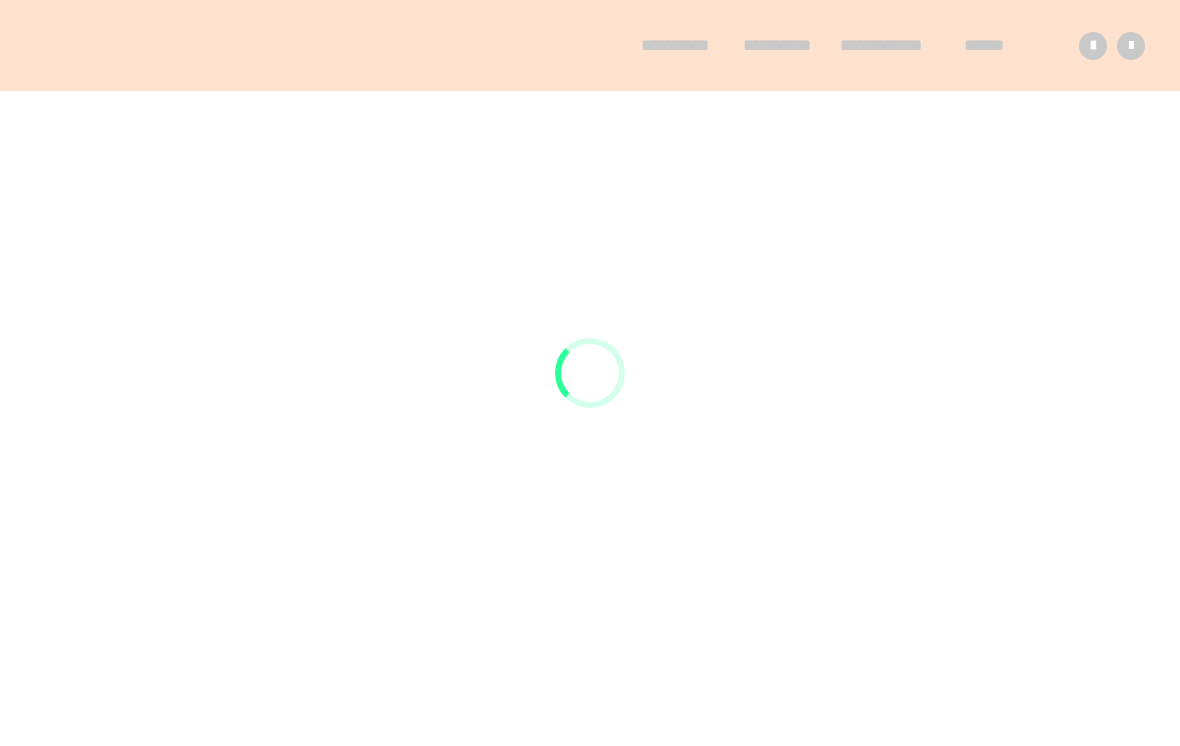 scroll, scrollTop: 0, scrollLeft: 0, axis: both 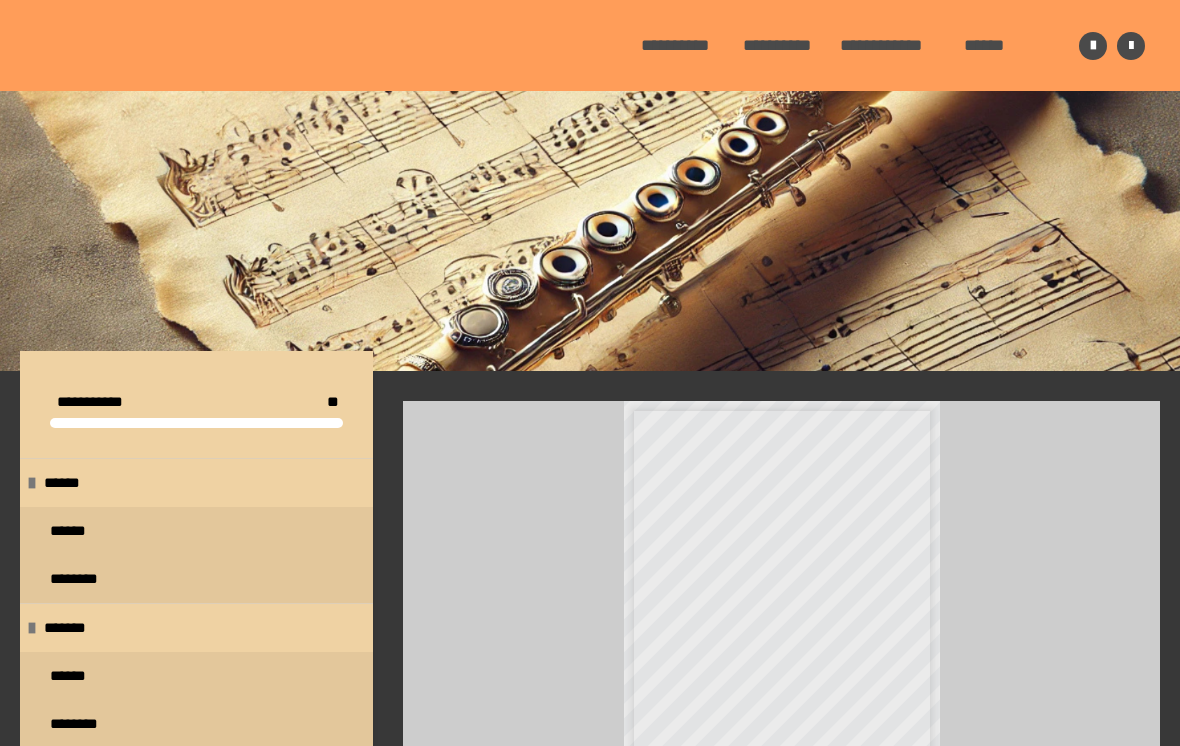 click on "**********" at bounding box center [0, 0] 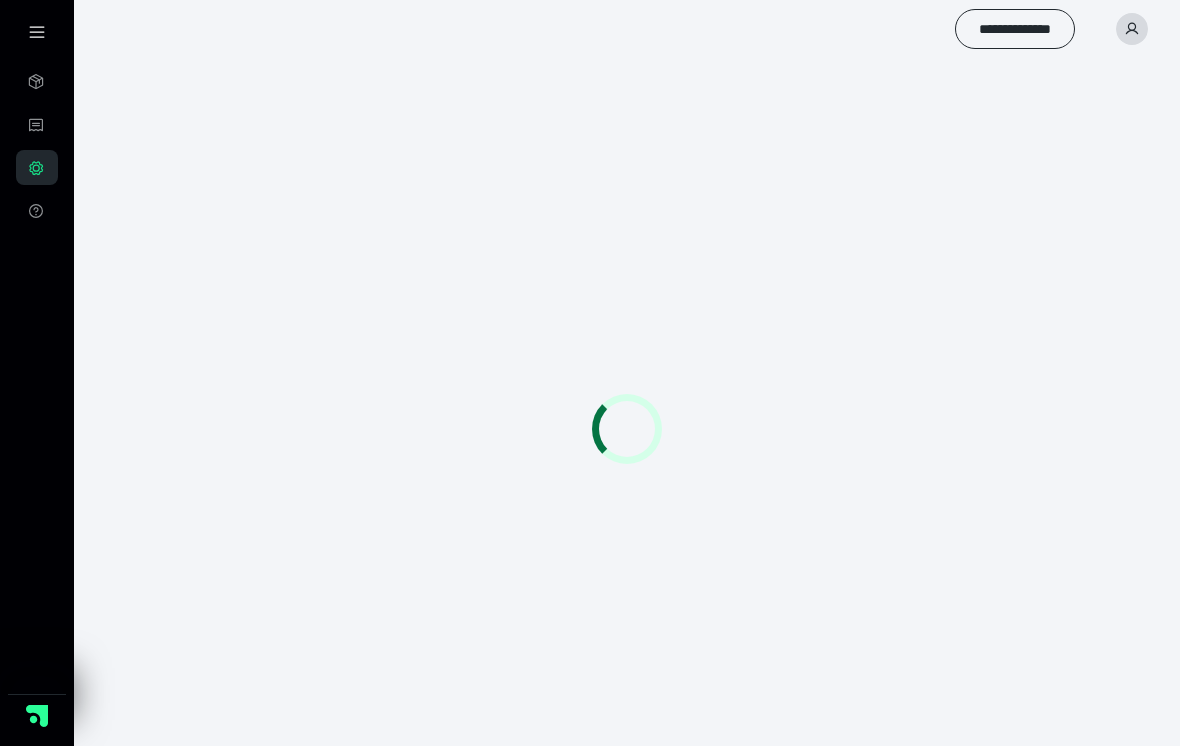 scroll, scrollTop: 0, scrollLeft: 0, axis: both 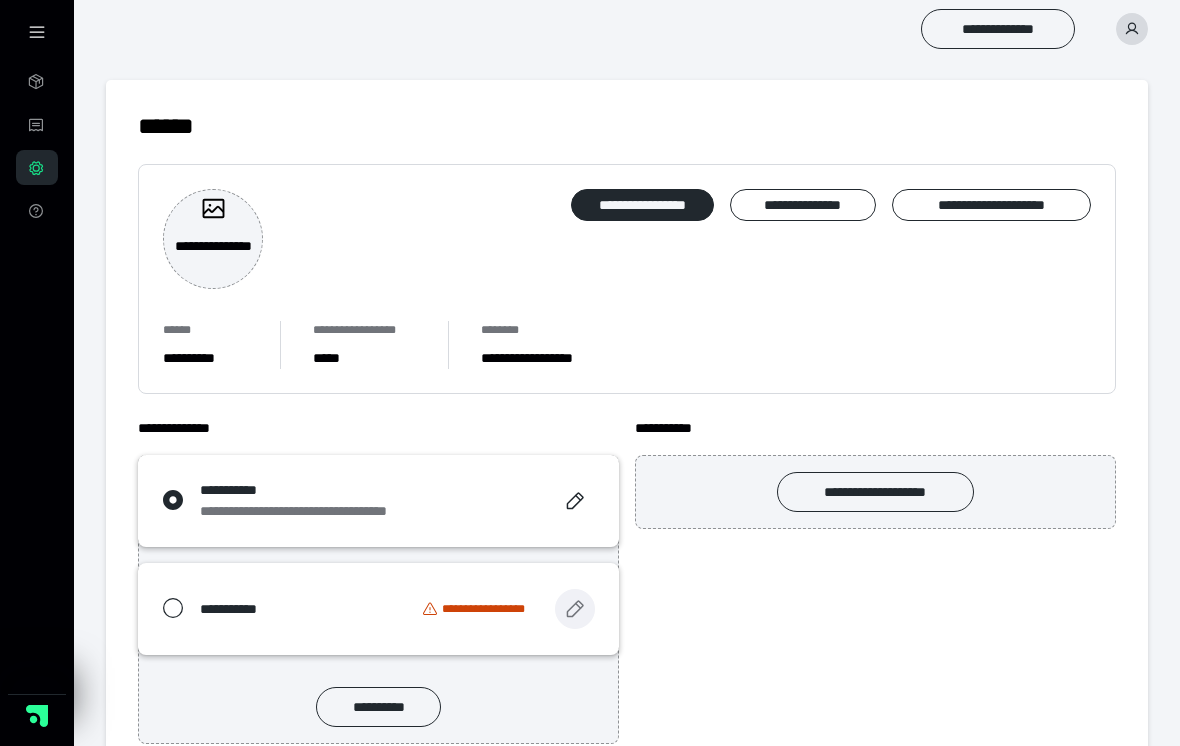 click 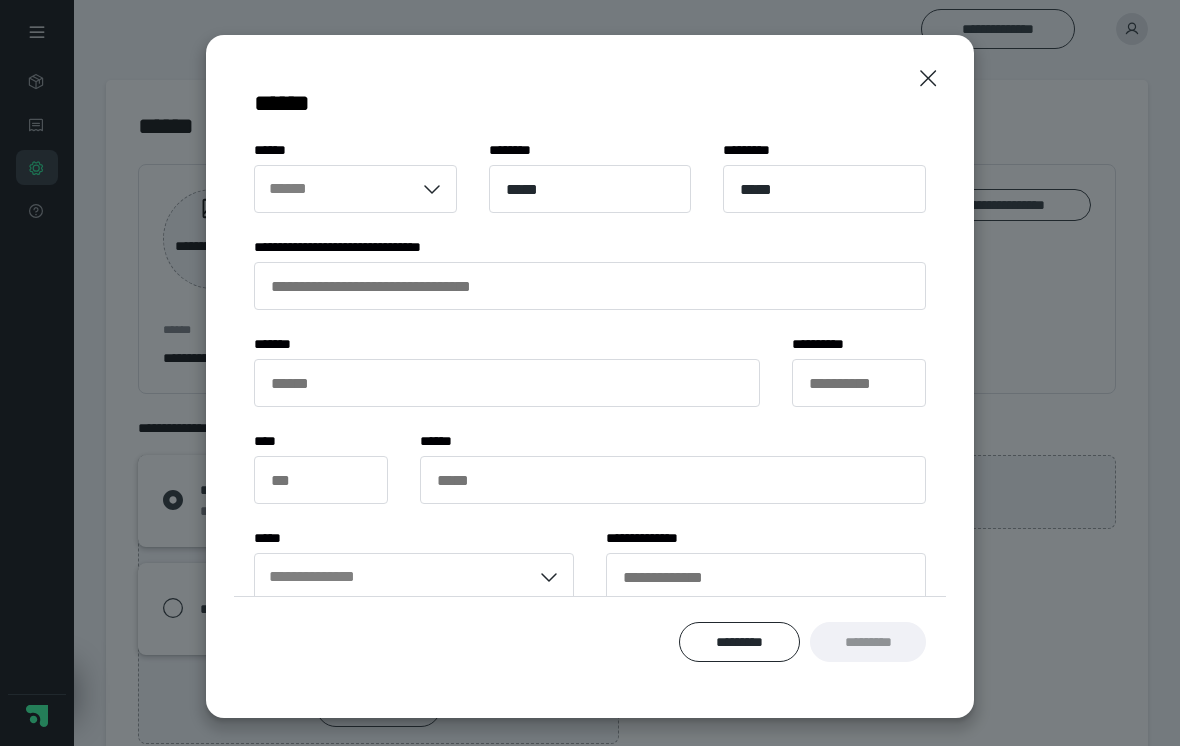 scroll, scrollTop: 0, scrollLeft: 0, axis: both 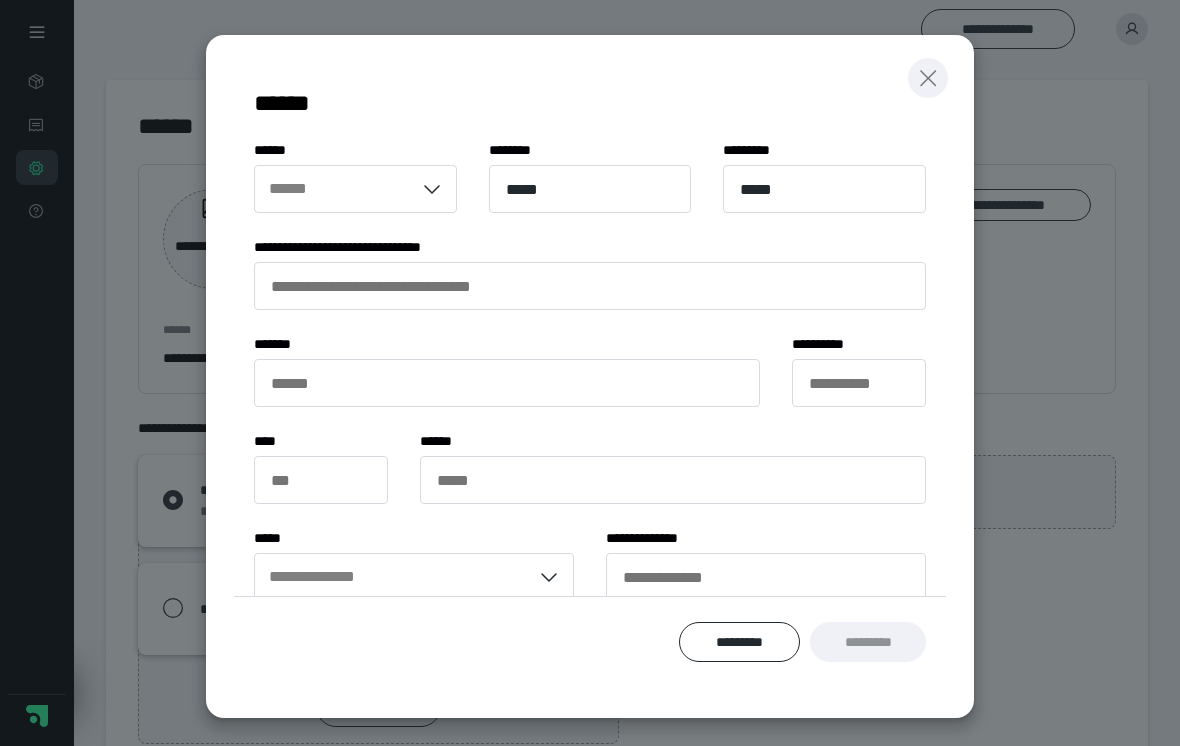 click 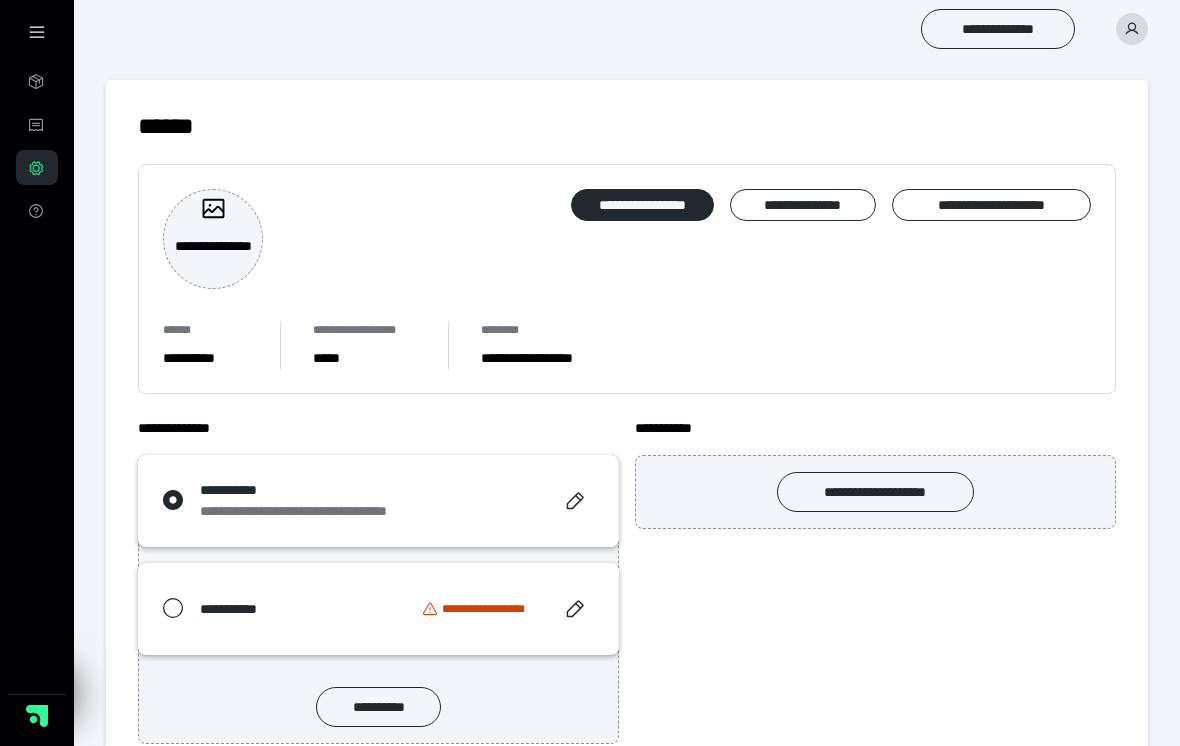 click 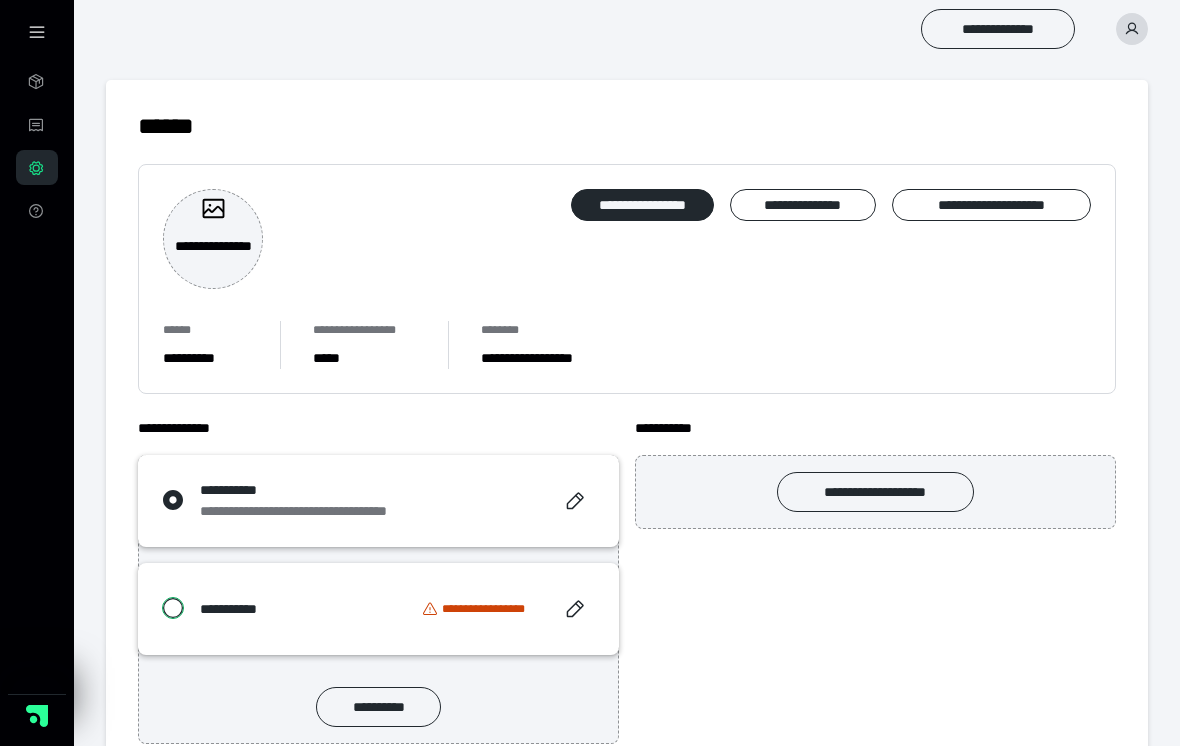 radio on "*****" 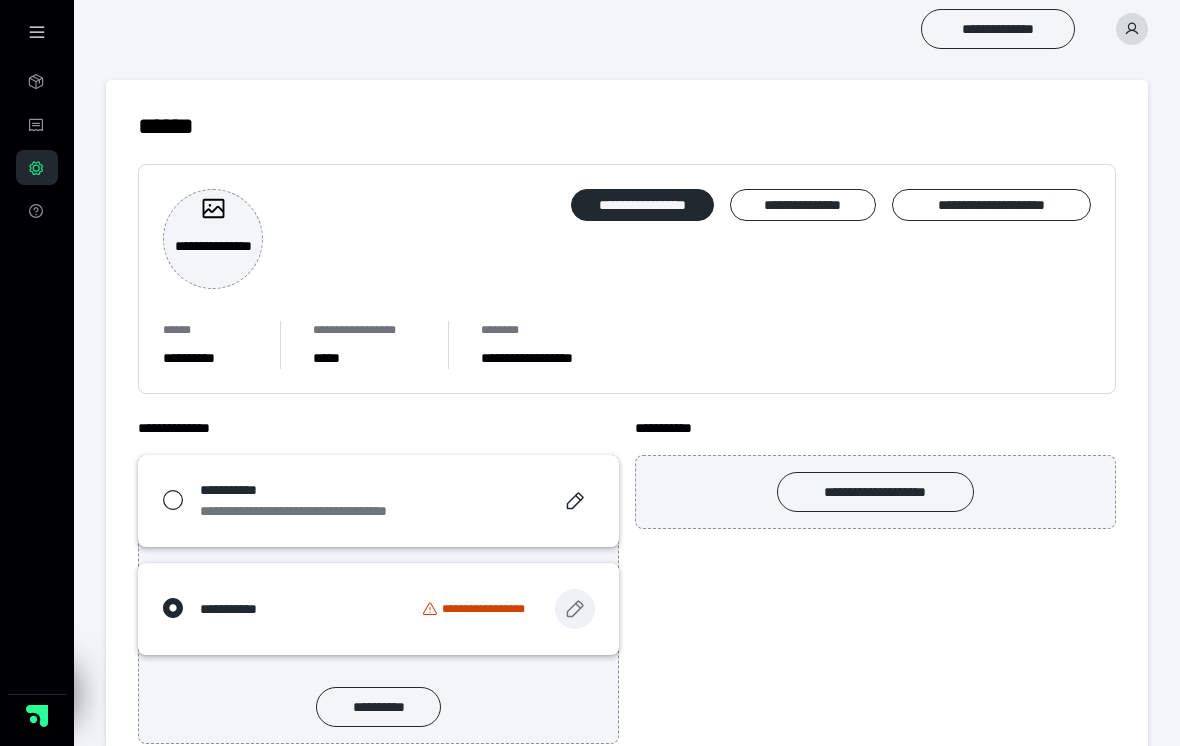 click 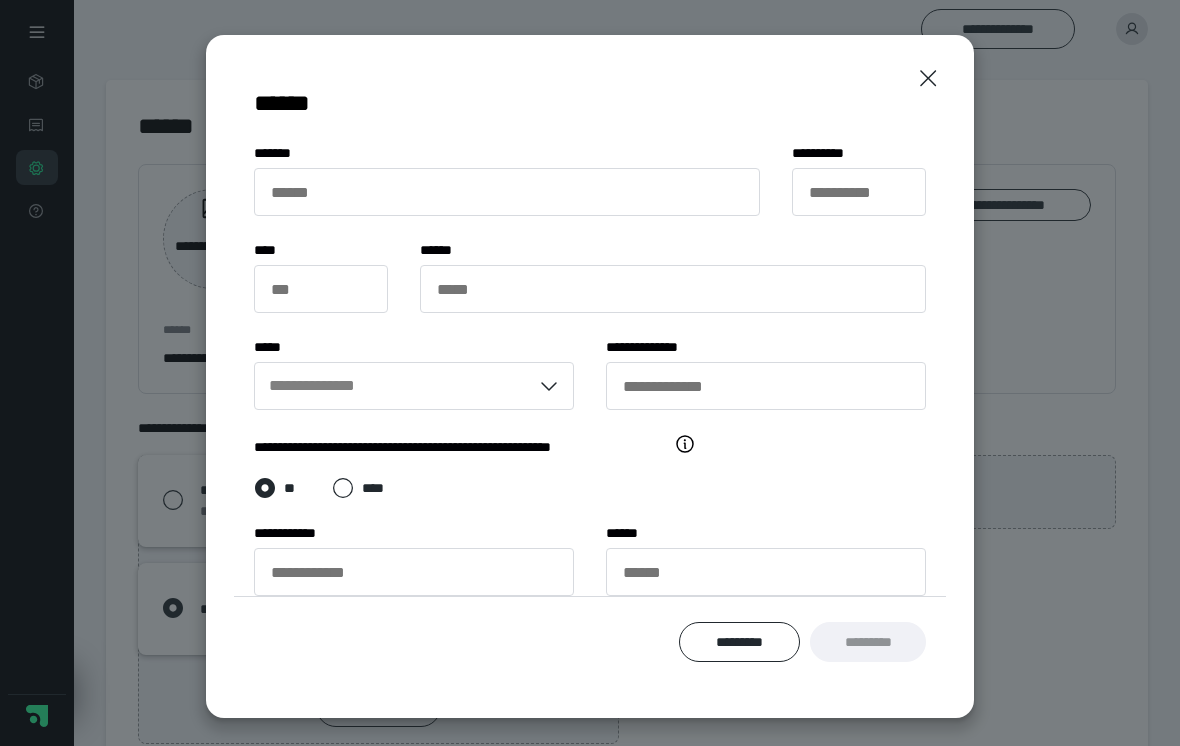 scroll, scrollTop: 190, scrollLeft: 0, axis: vertical 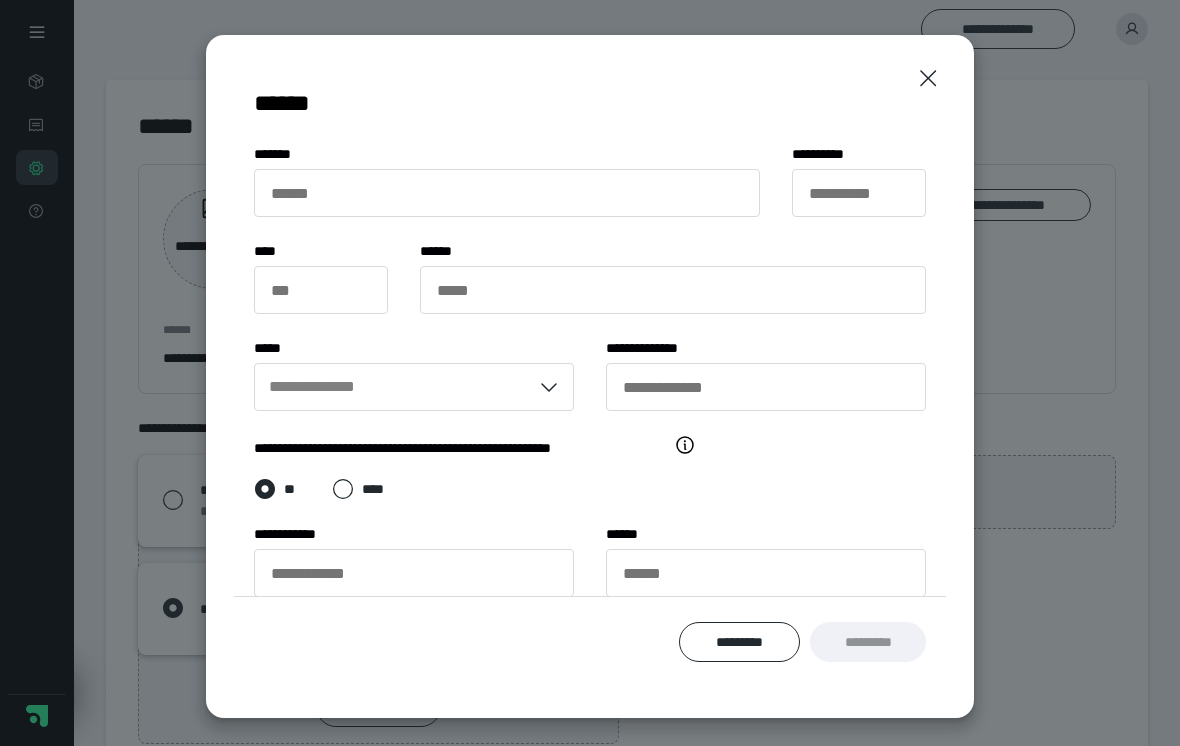 click on "*********" at bounding box center [740, 642] 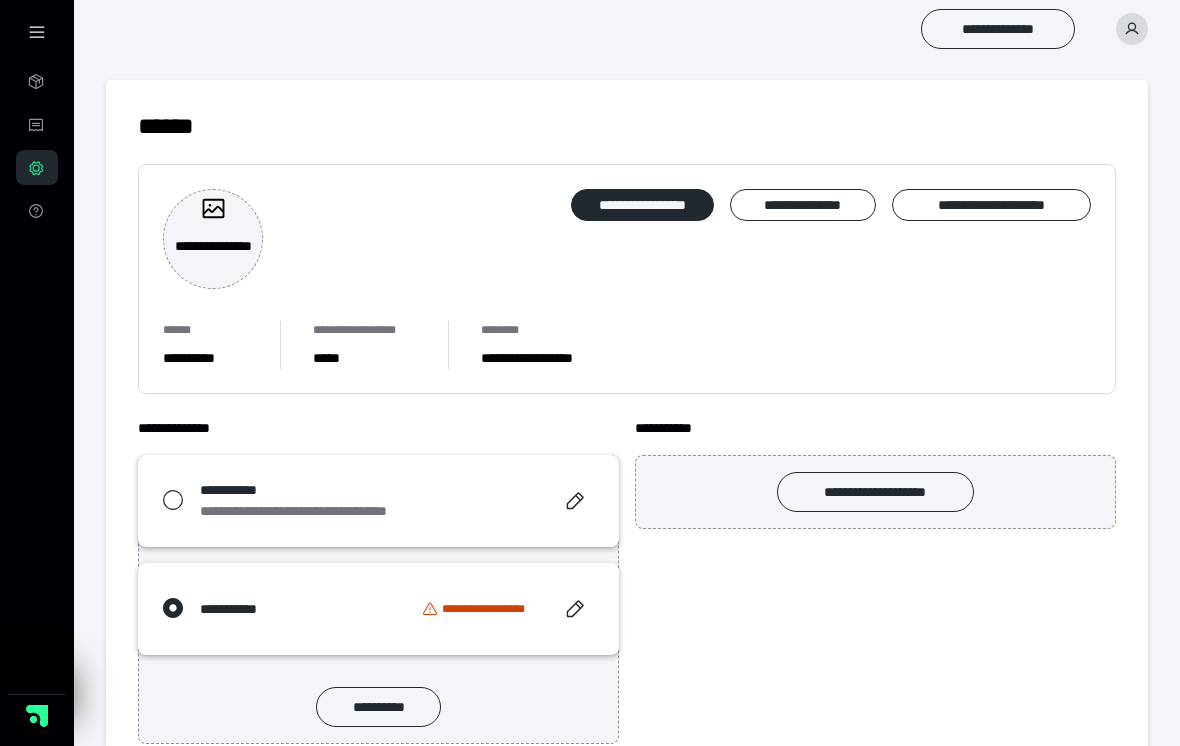 click 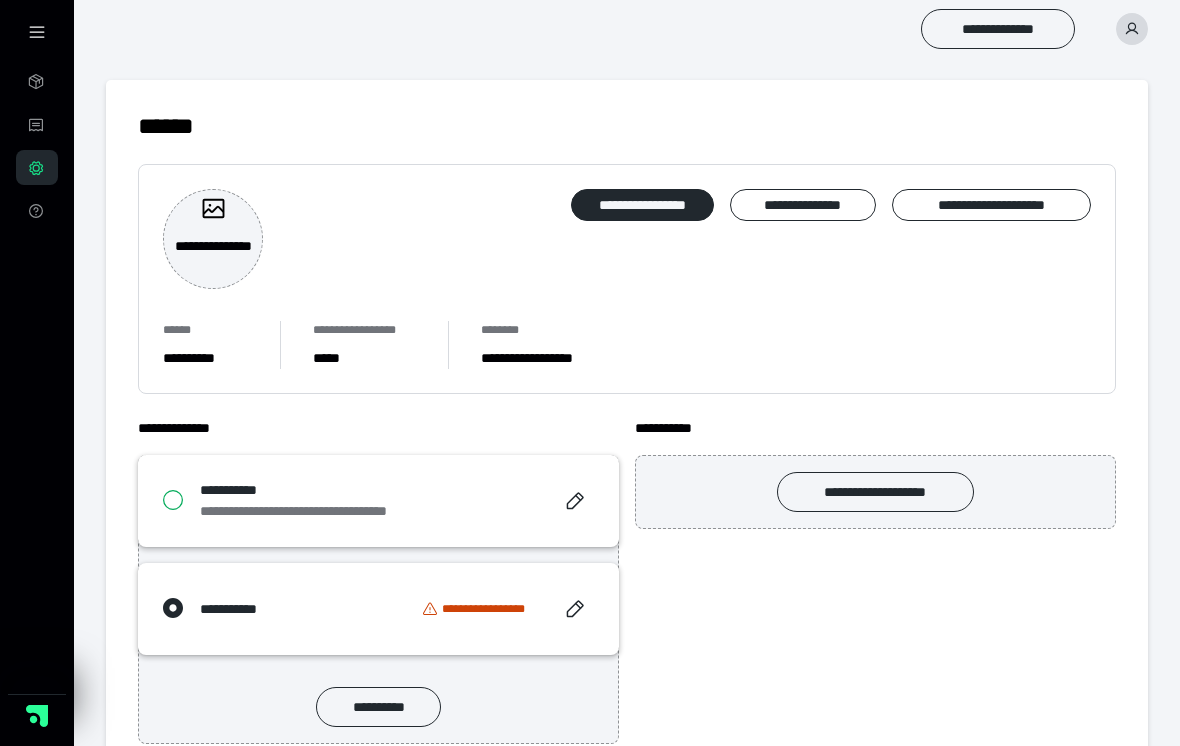 radio on "****" 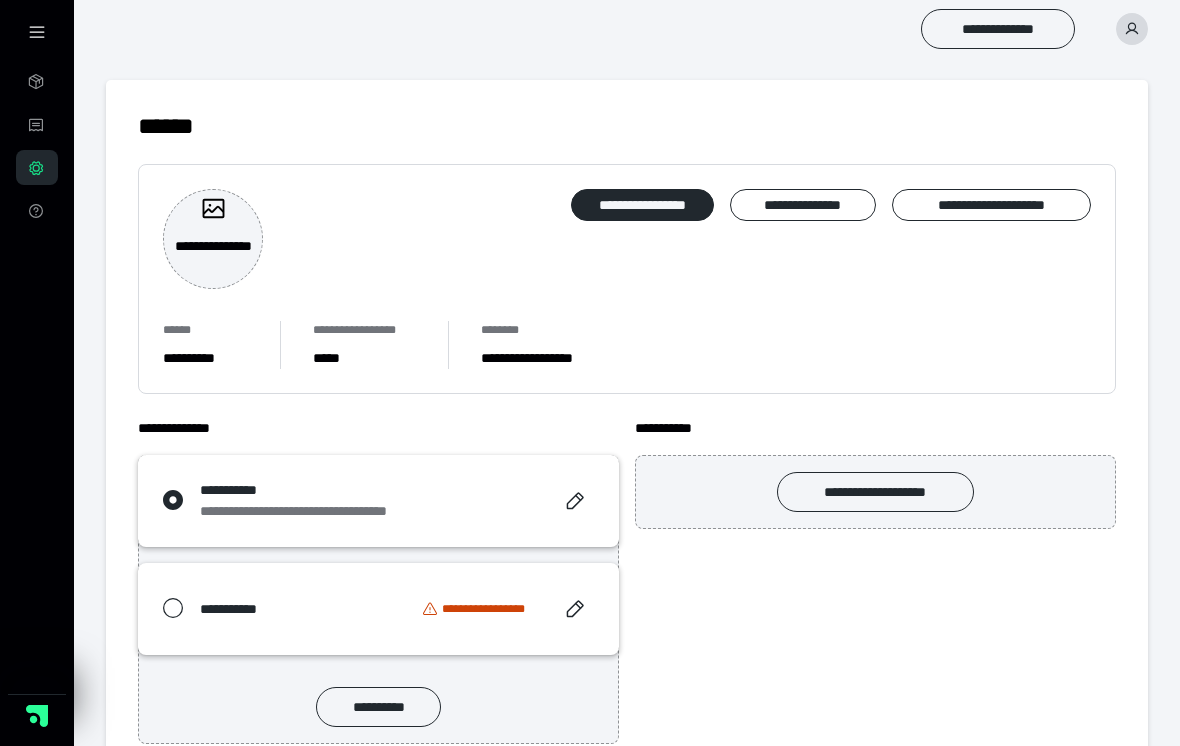 click on "**********" at bounding box center (991, 205) 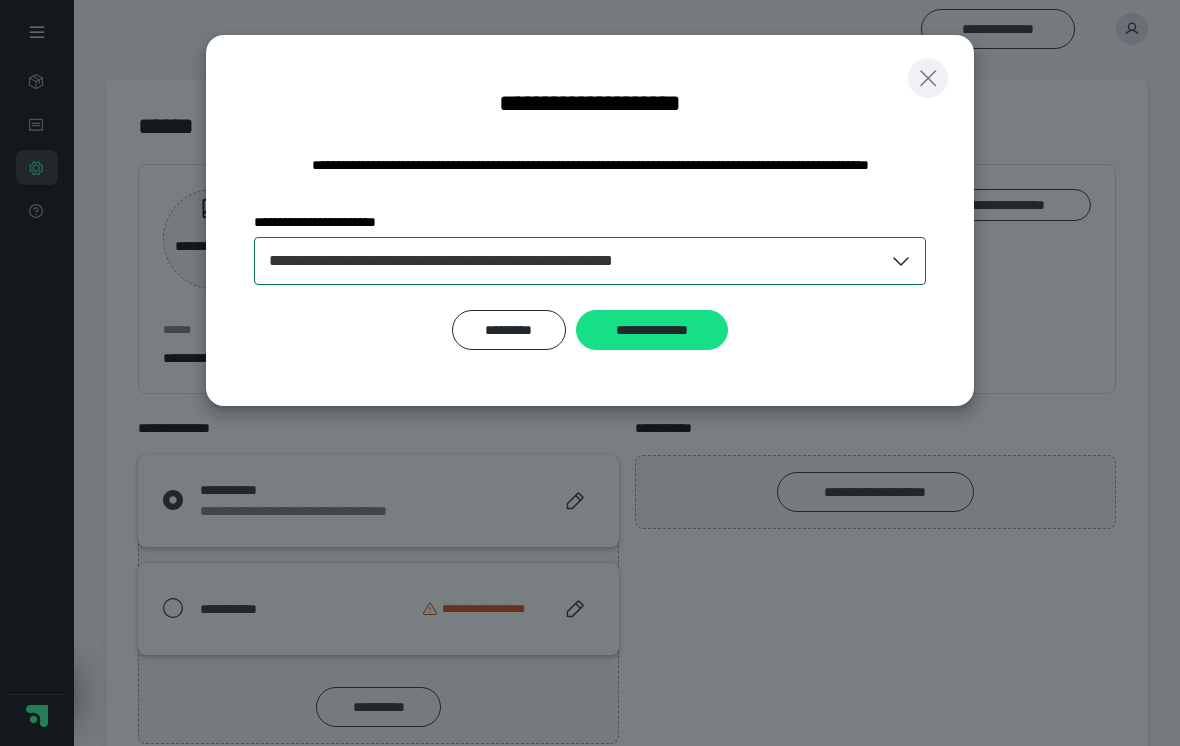 click 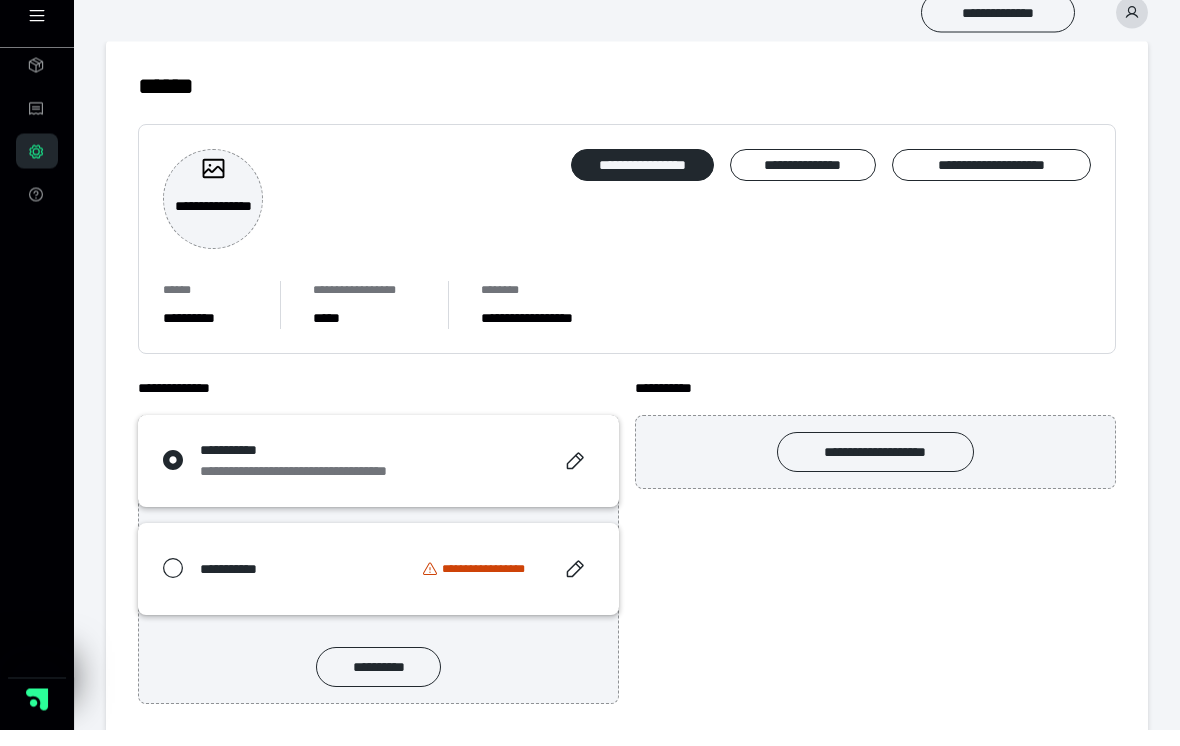scroll, scrollTop: 23, scrollLeft: 0, axis: vertical 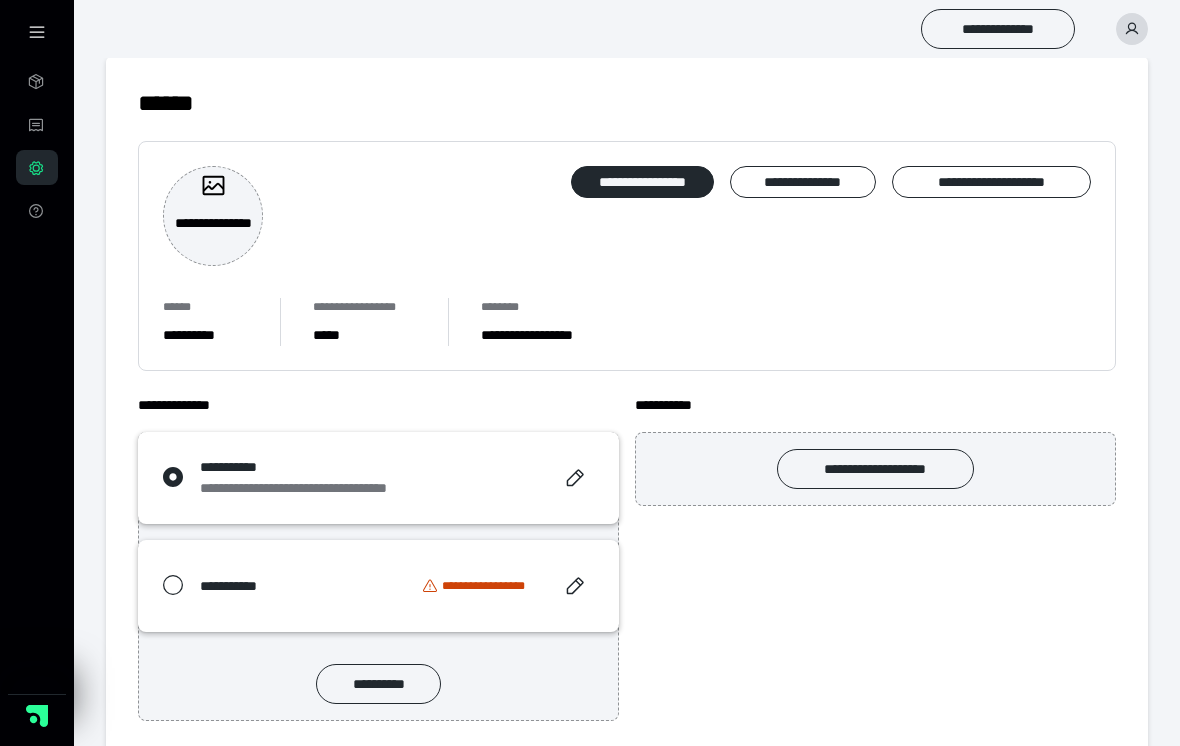 click on "**********" at bounding box center (490, 586) 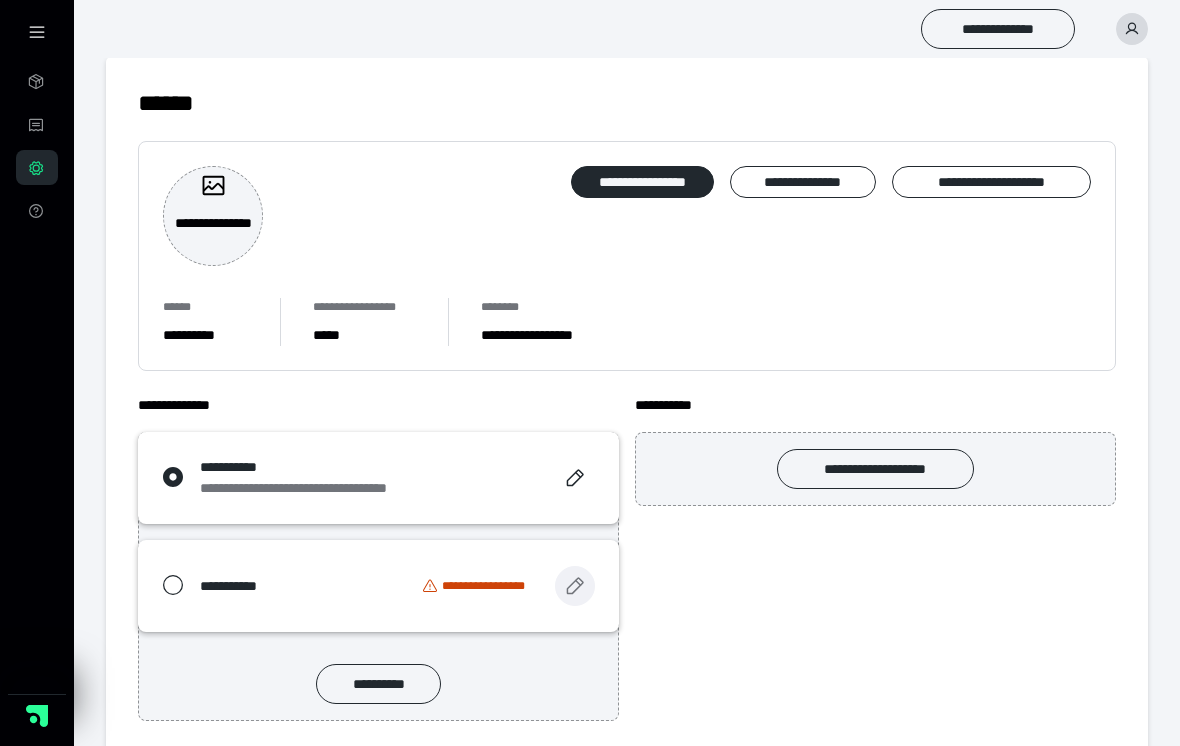 click at bounding box center (575, 586) 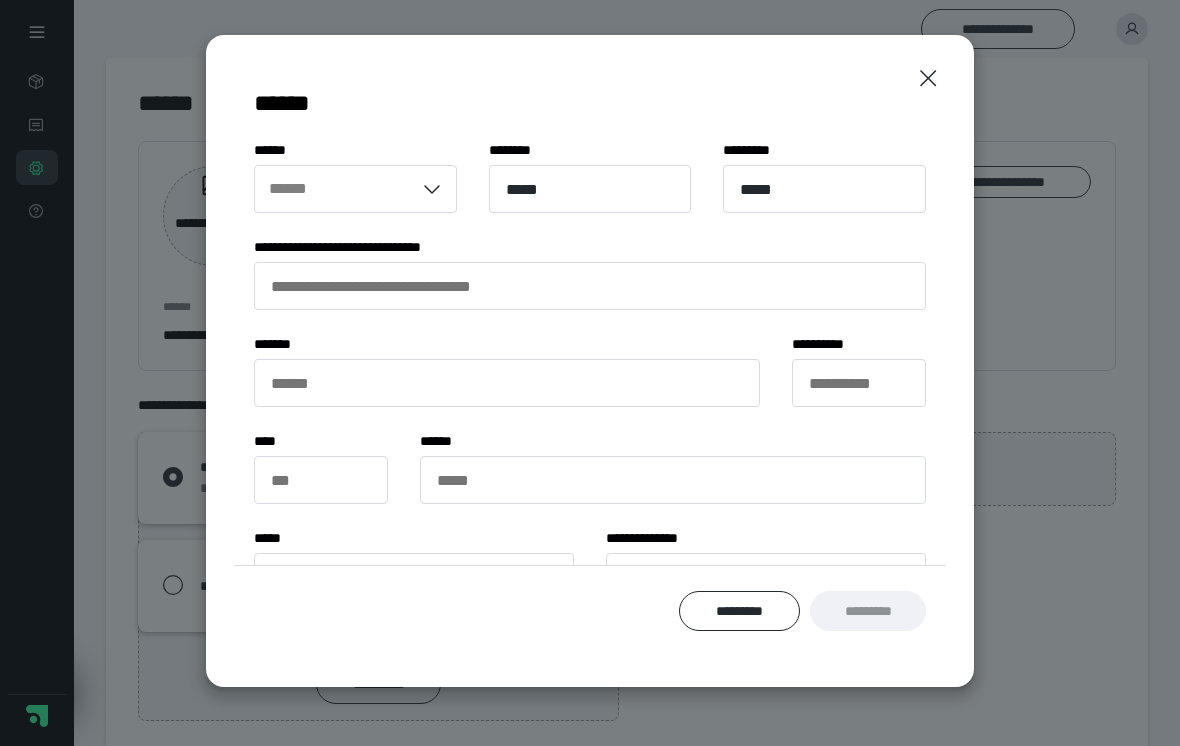 click on "*********" at bounding box center (740, 611) 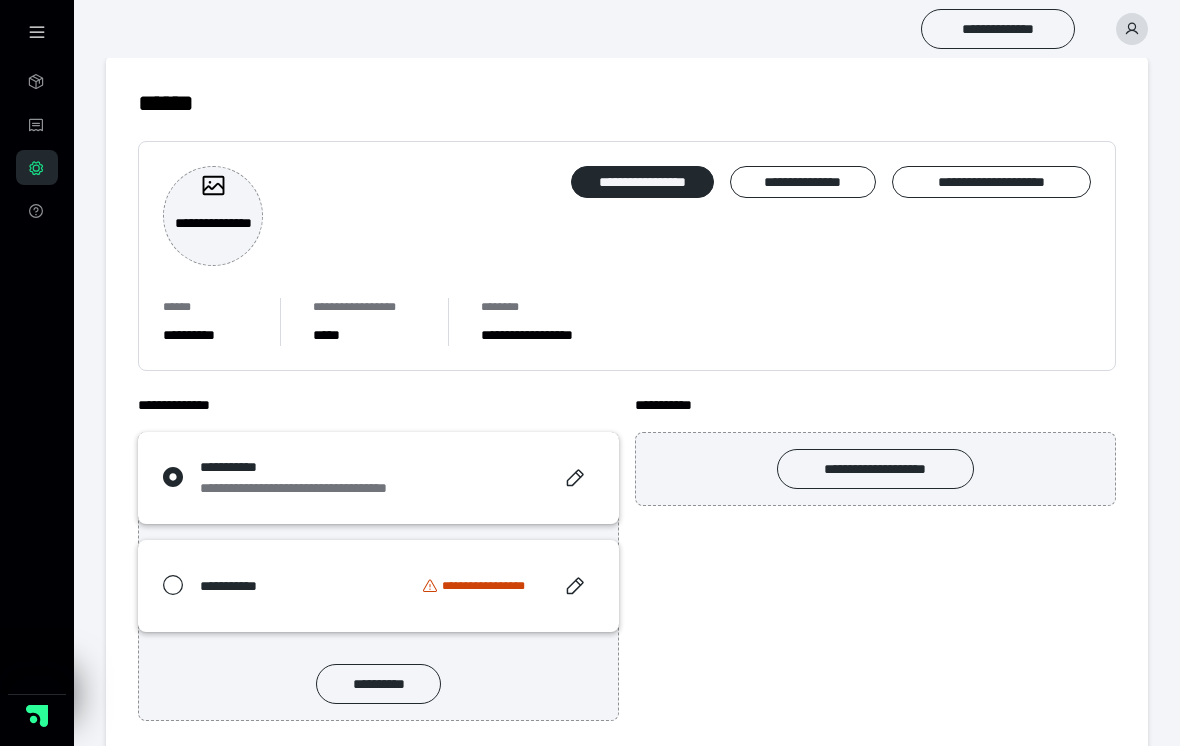 click on "**********" at bounding box center [998, 29] 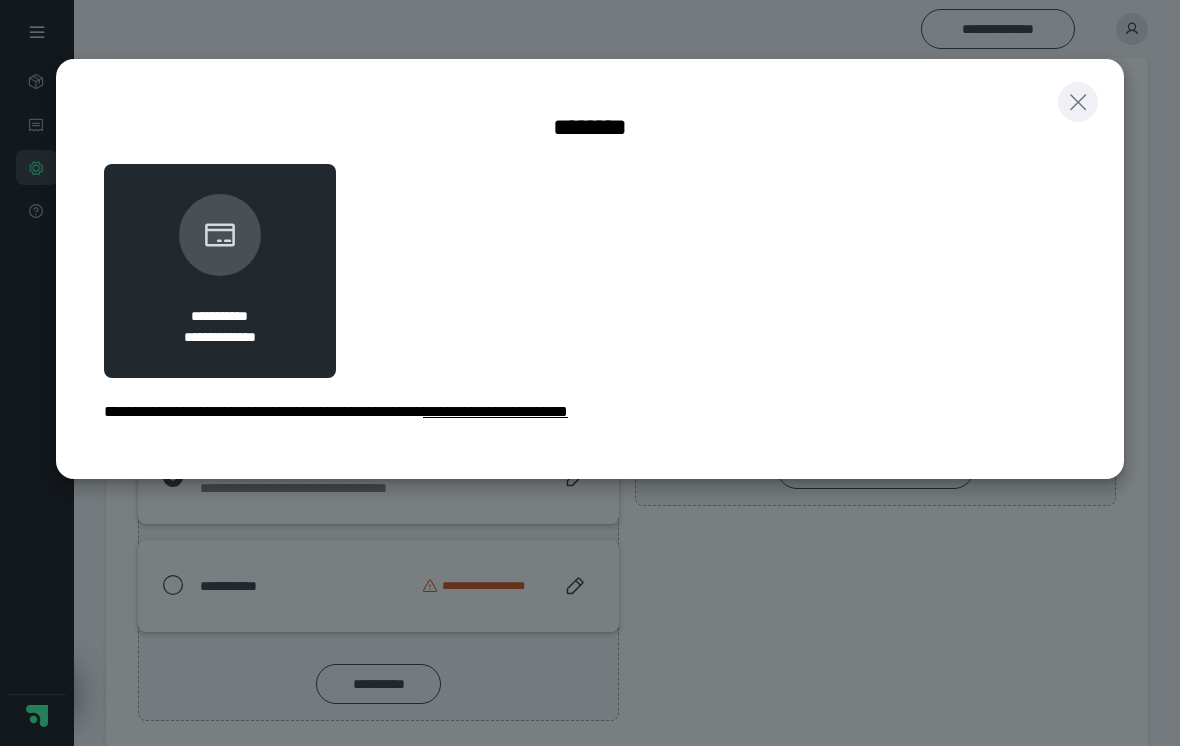 click 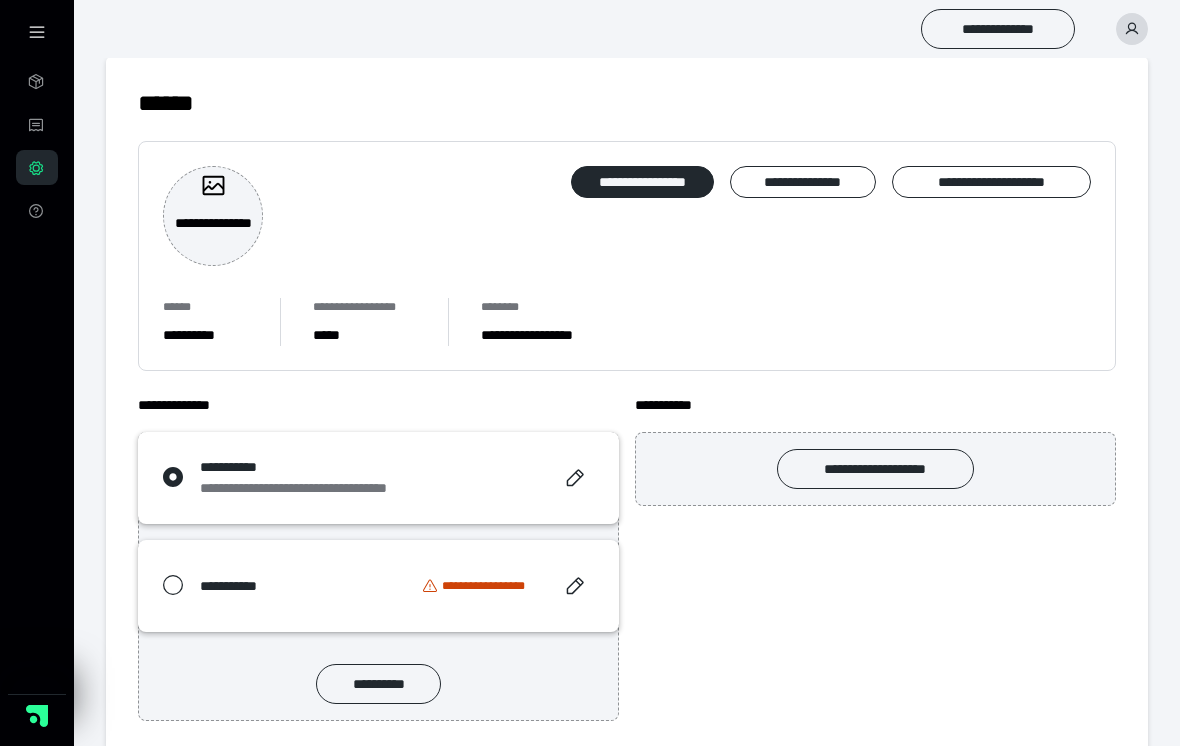 click on "**********" at bounding box center [37, 124] 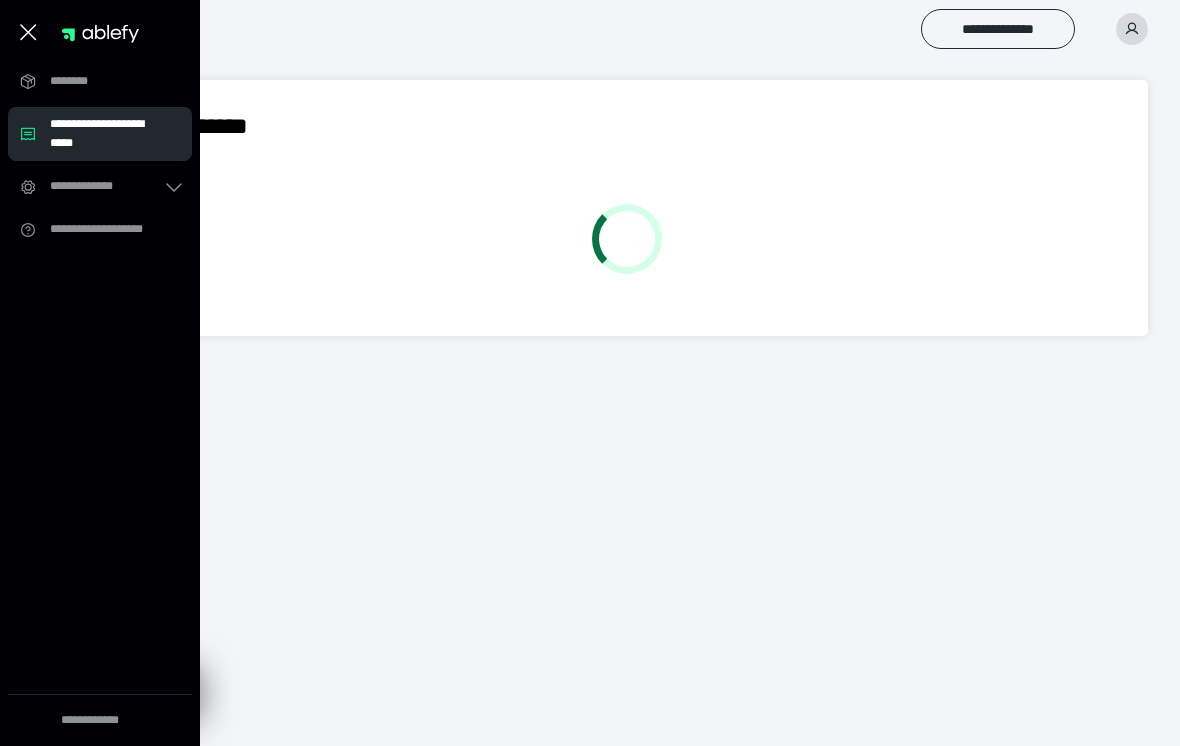 scroll, scrollTop: 0, scrollLeft: 0, axis: both 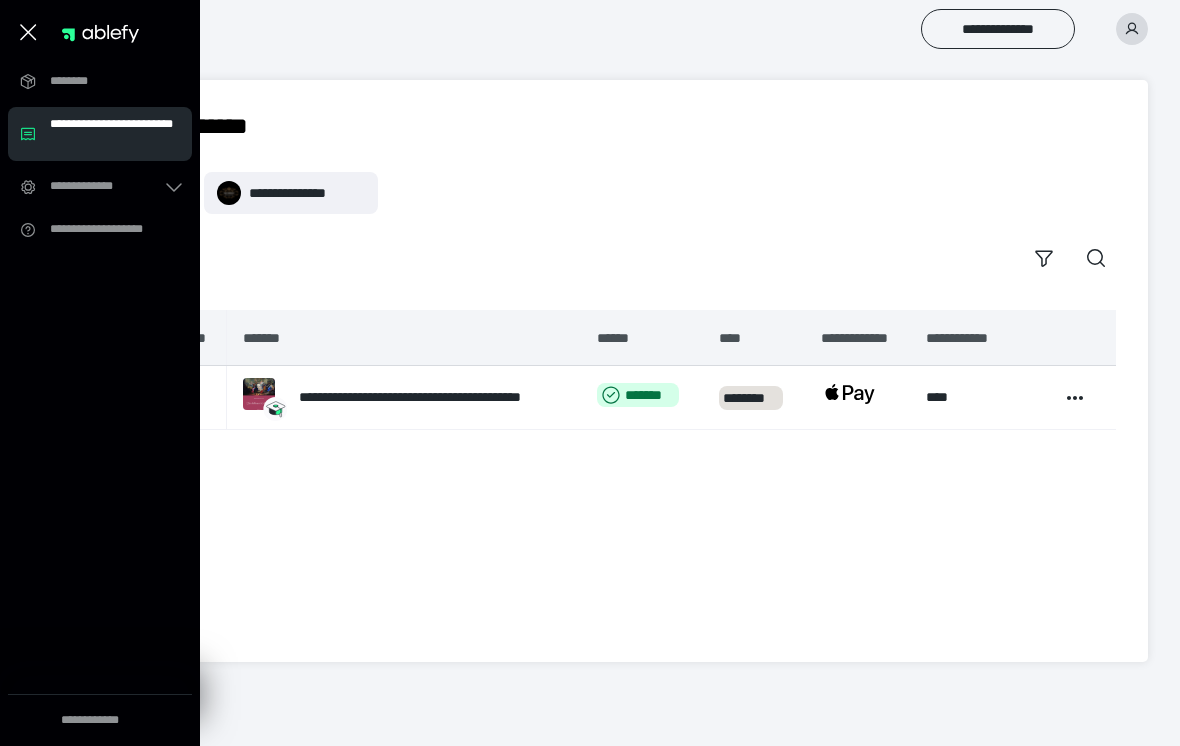 click 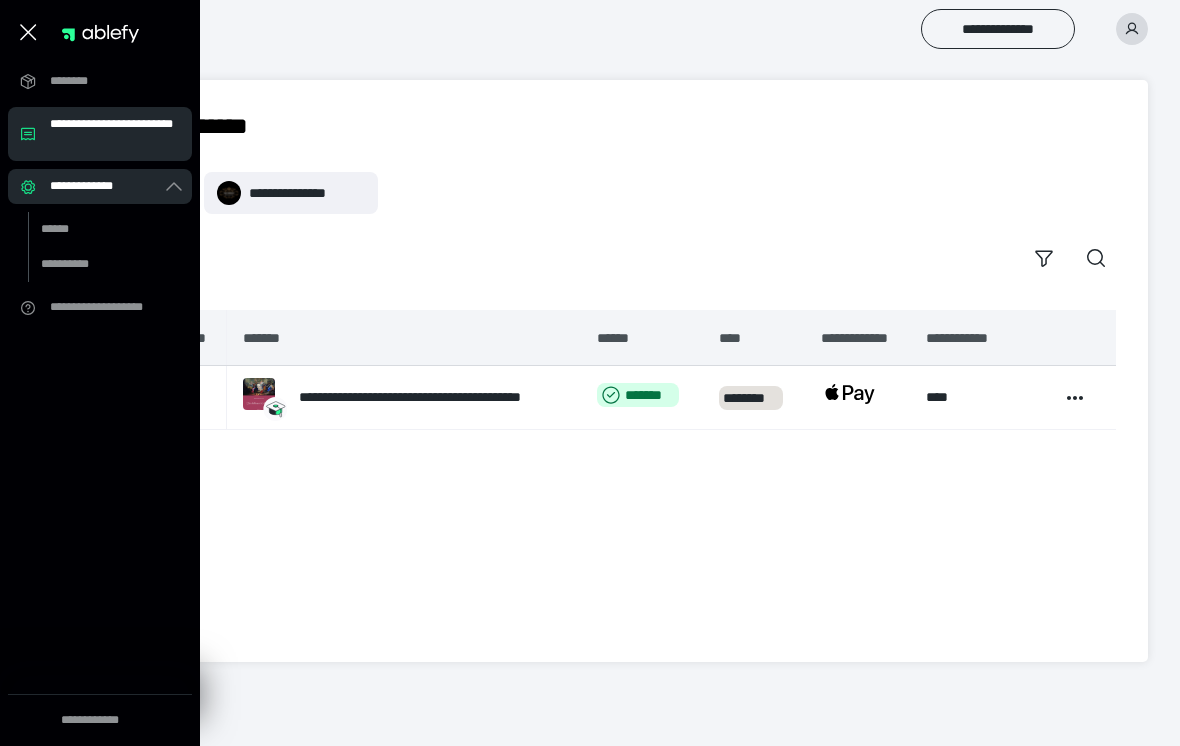 click on "******" at bounding box center [97, 229] 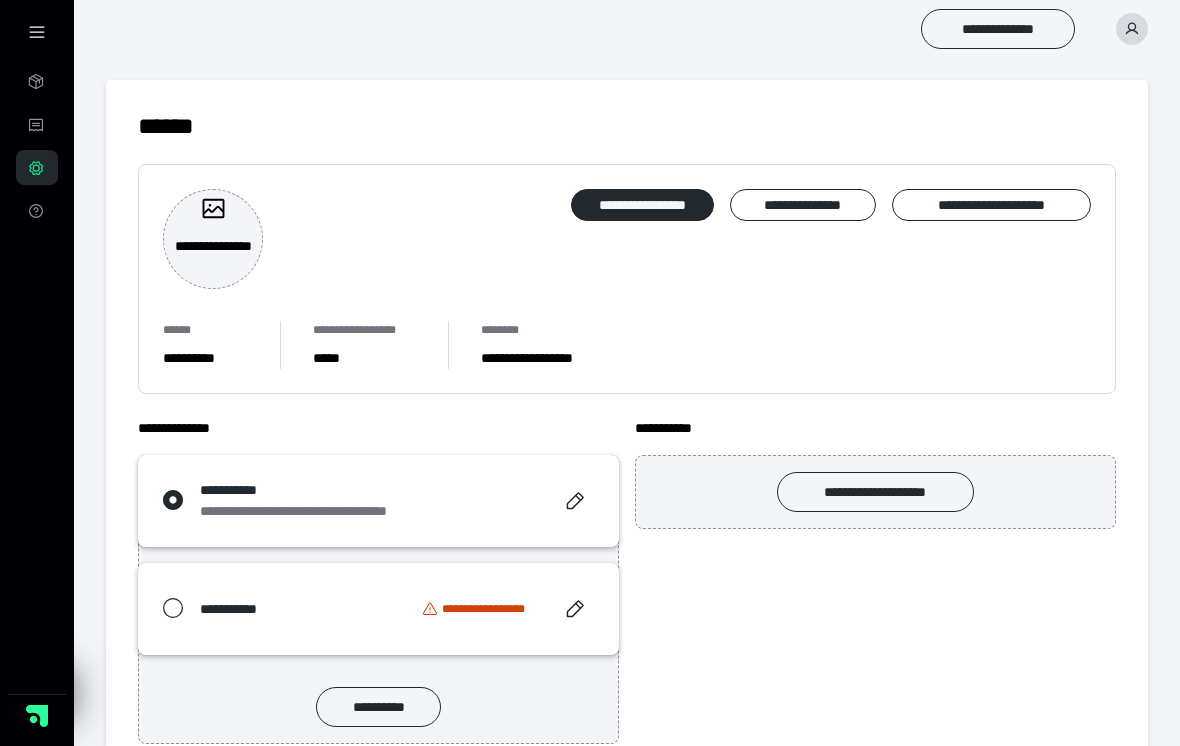 click 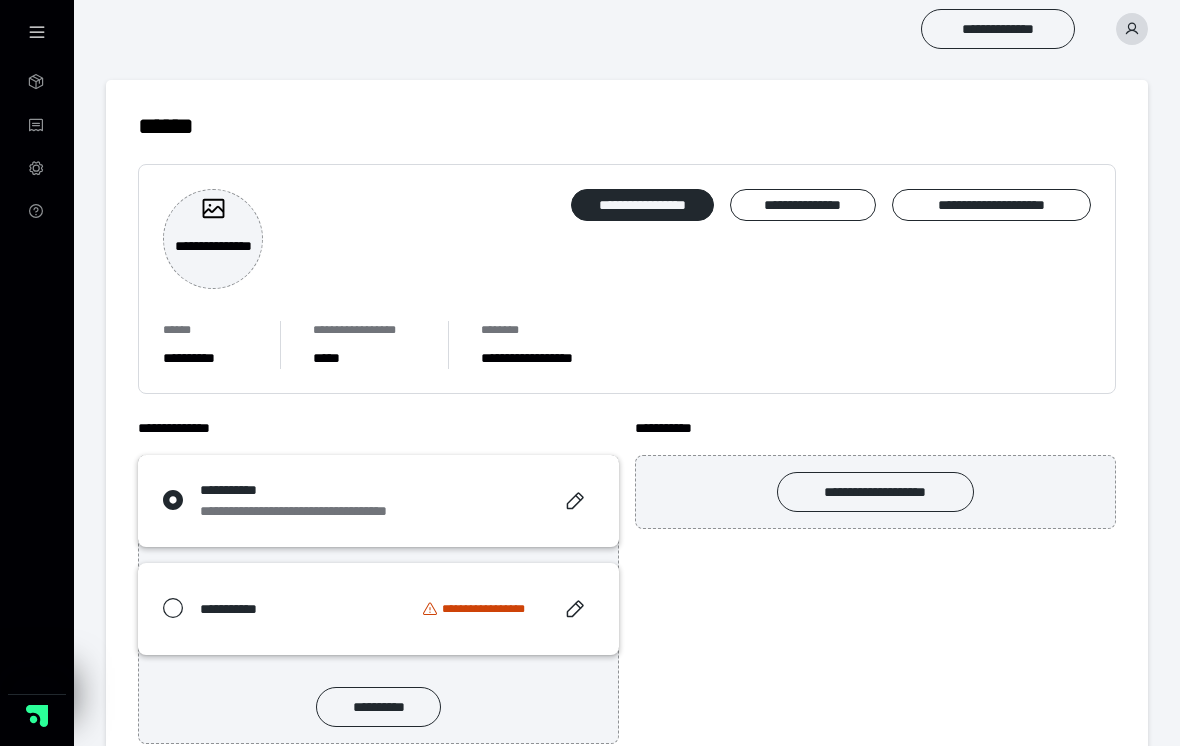 click 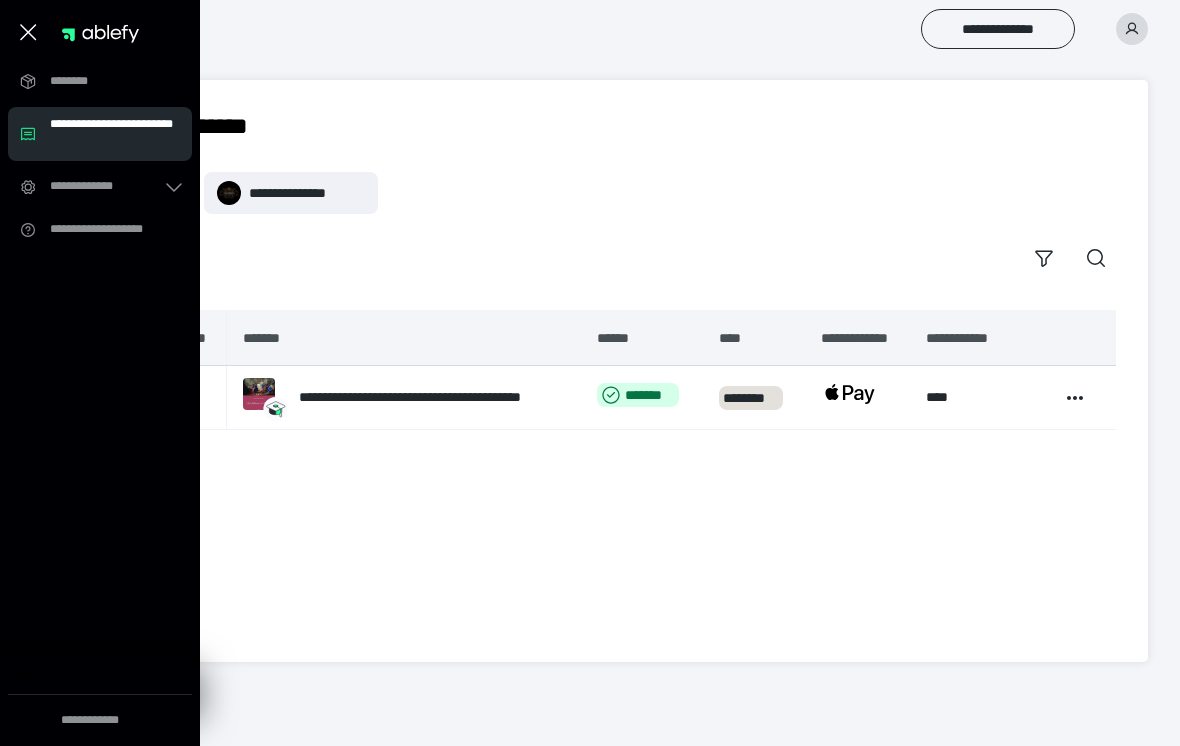 click on "********" at bounding box center (106, 81) 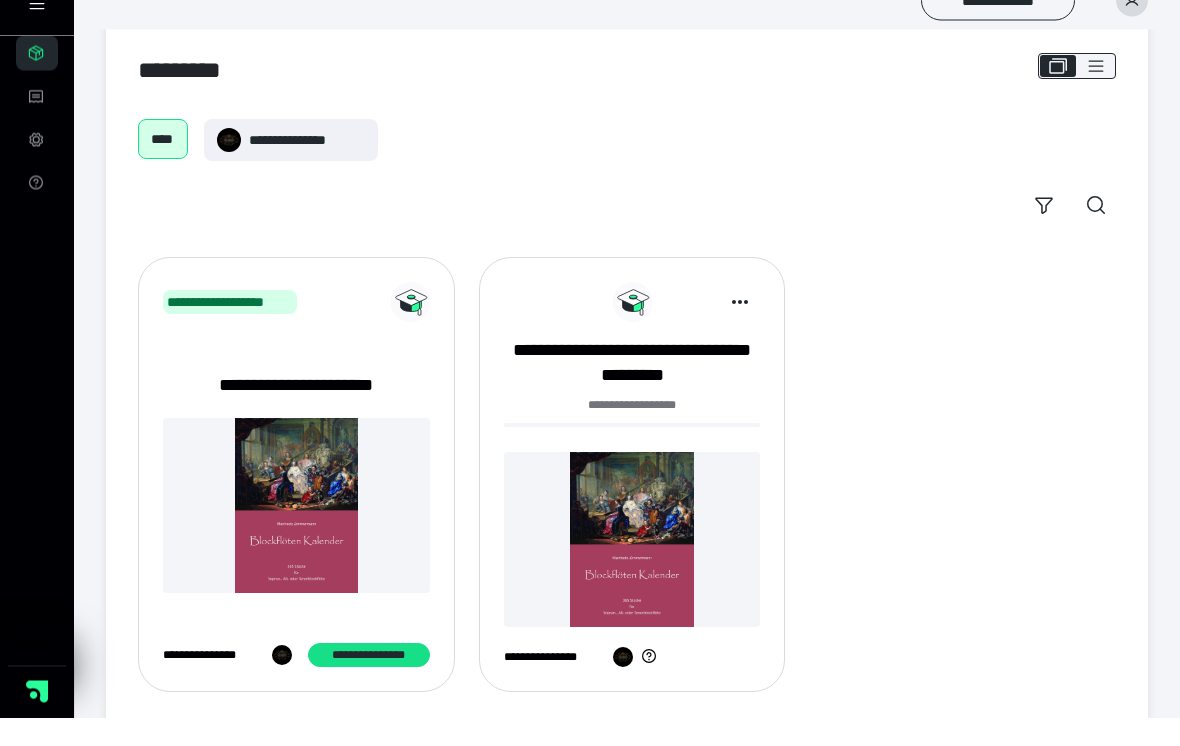 scroll, scrollTop: 30, scrollLeft: 0, axis: vertical 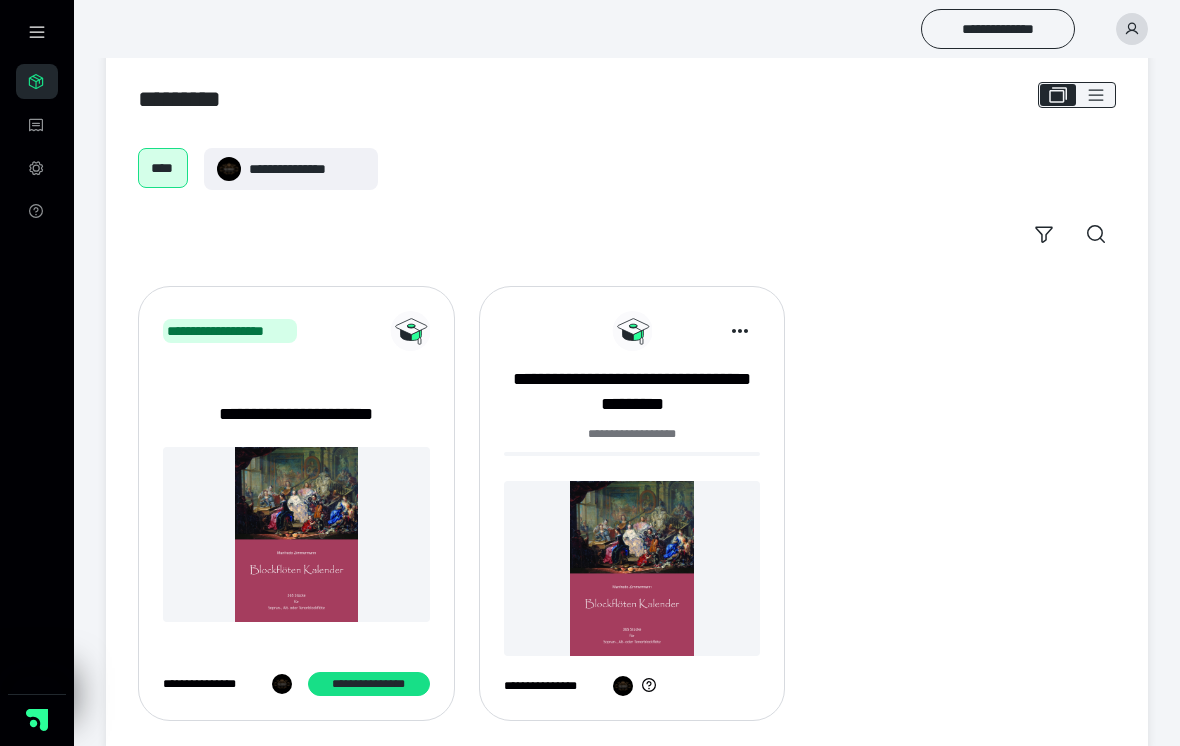 click on "**********" at bounding box center (296, 503) 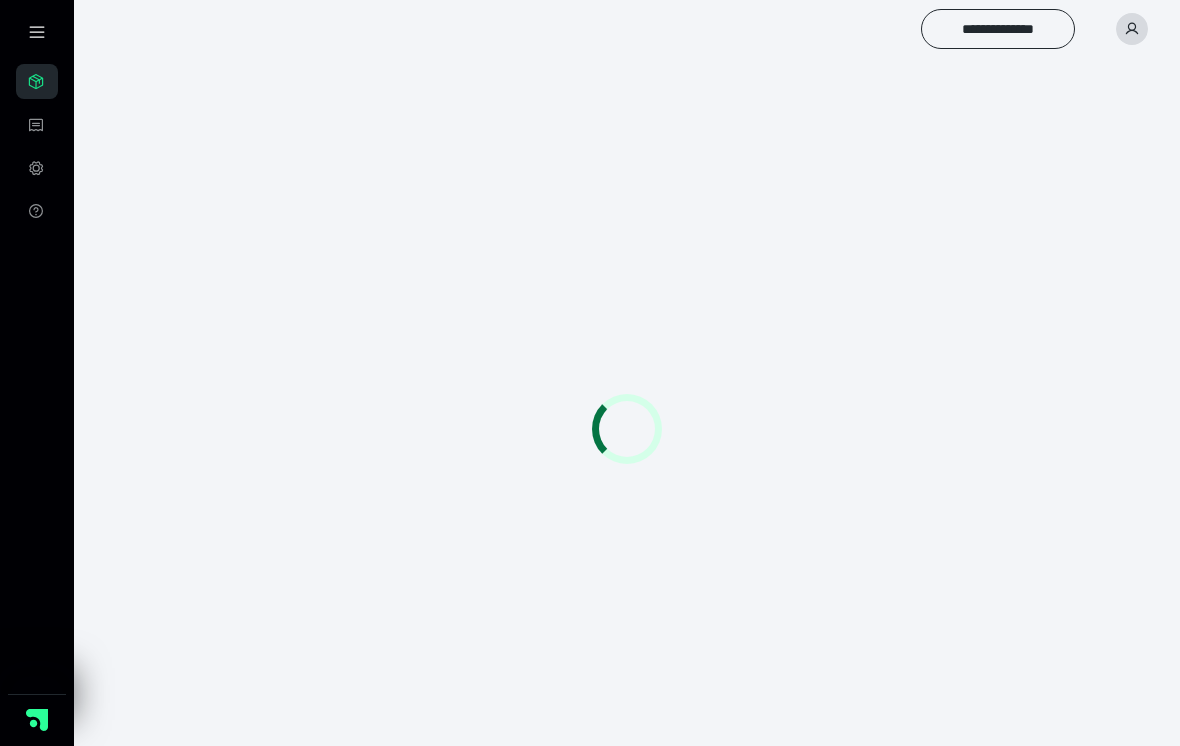scroll, scrollTop: 0, scrollLeft: 0, axis: both 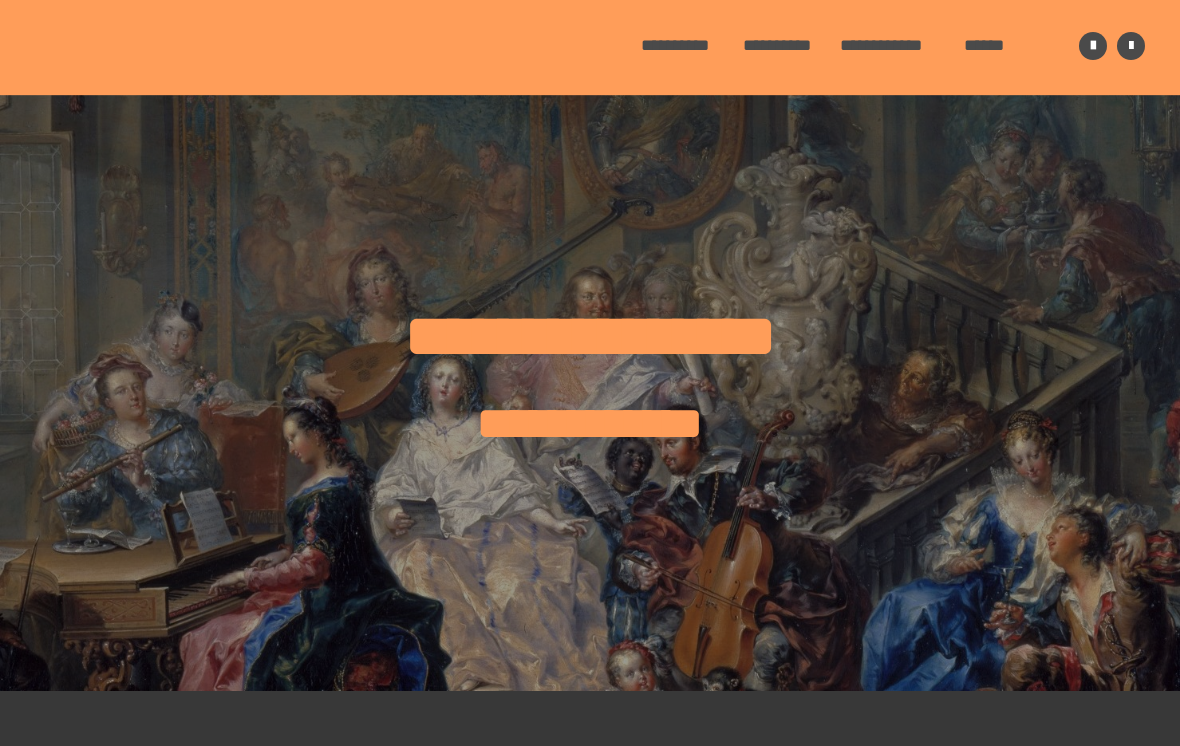 click on "**********" at bounding box center [677, 45] 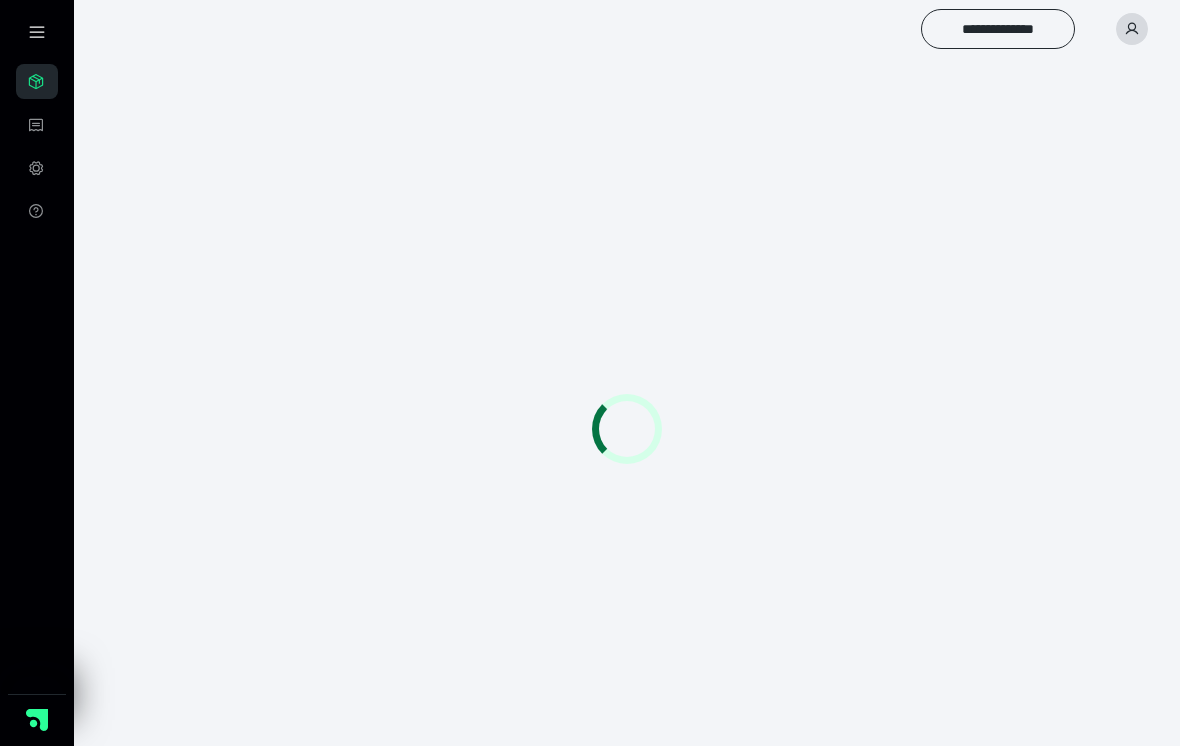 scroll, scrollTop: 0, scrollLeft: 0, axis: both 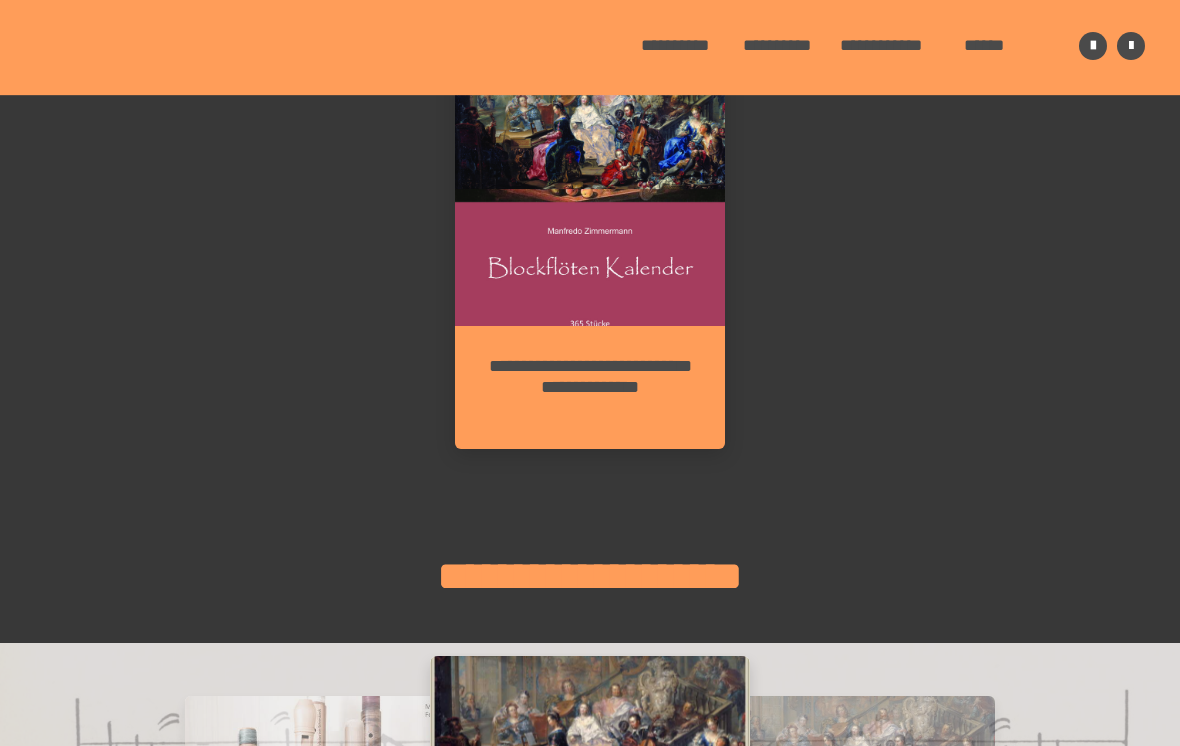 click on "**********" at bounding box center [590, 387] 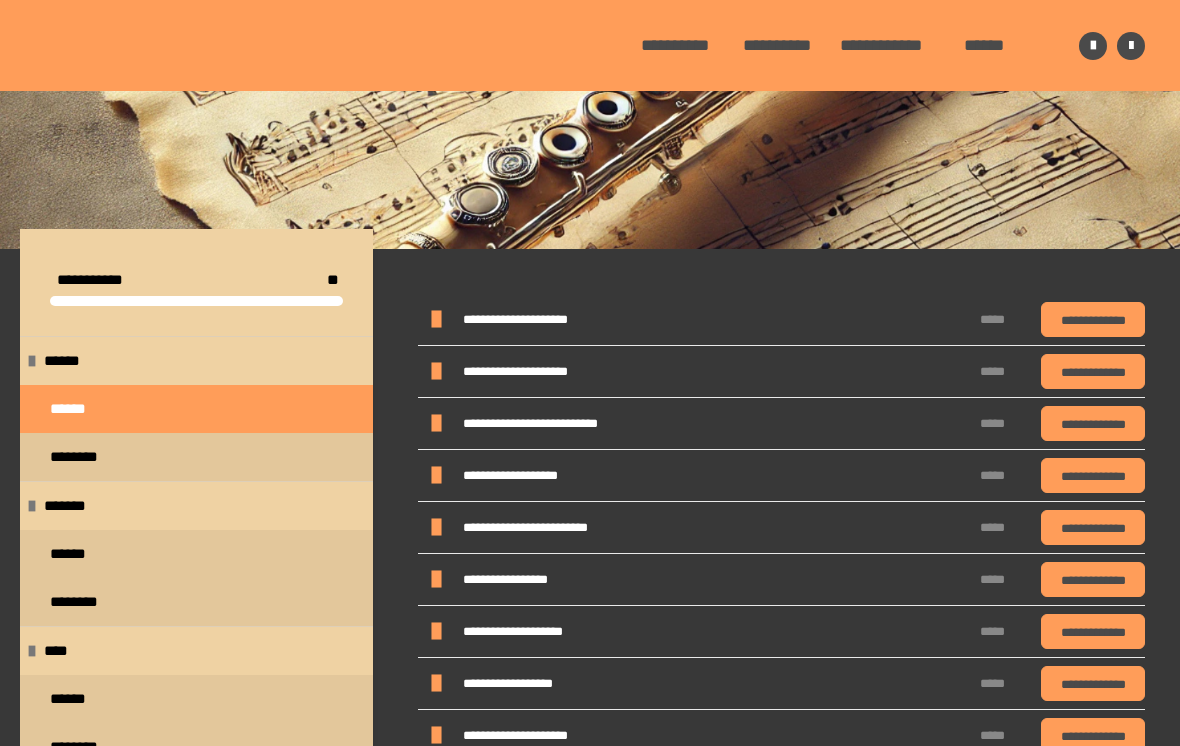 click on "********" at bounding box center (196, 457) 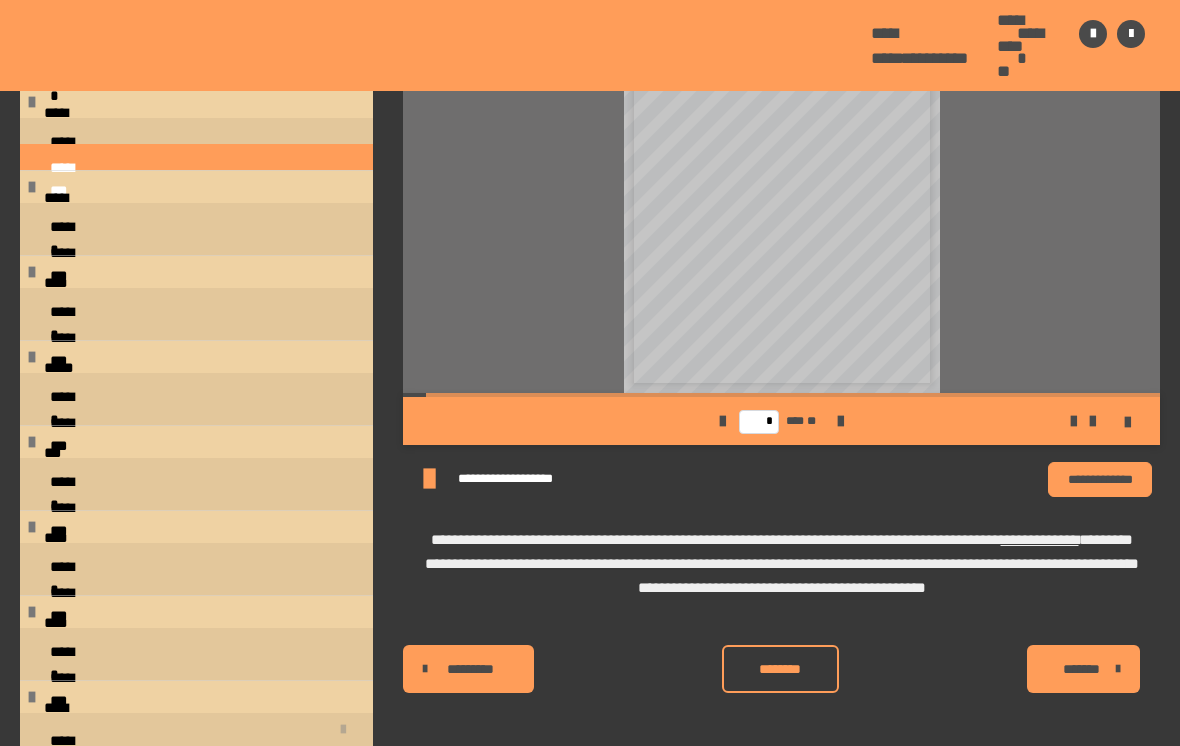 scroll, scrollTop: 487, scrollLeft: 0, axis: vertical 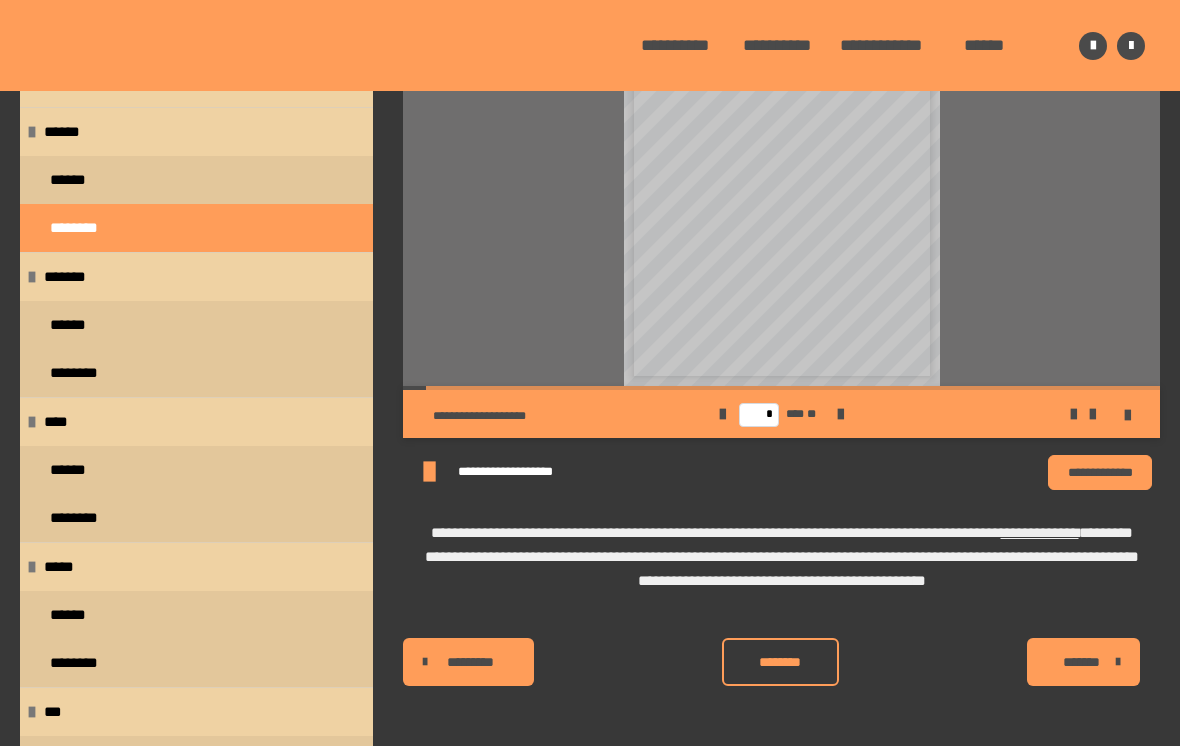 click on "******" at bounding box center [196, 325] 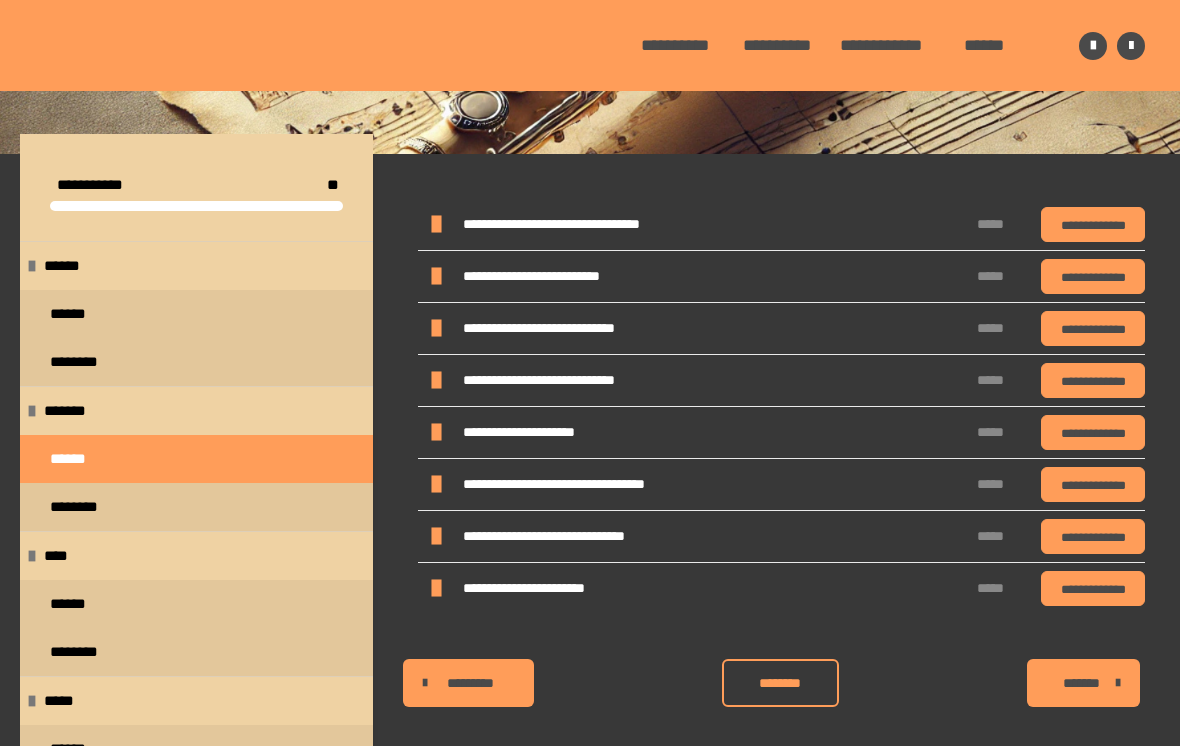 scroll, scrollTop: 217, scrollLeft: 0, axis: vertical 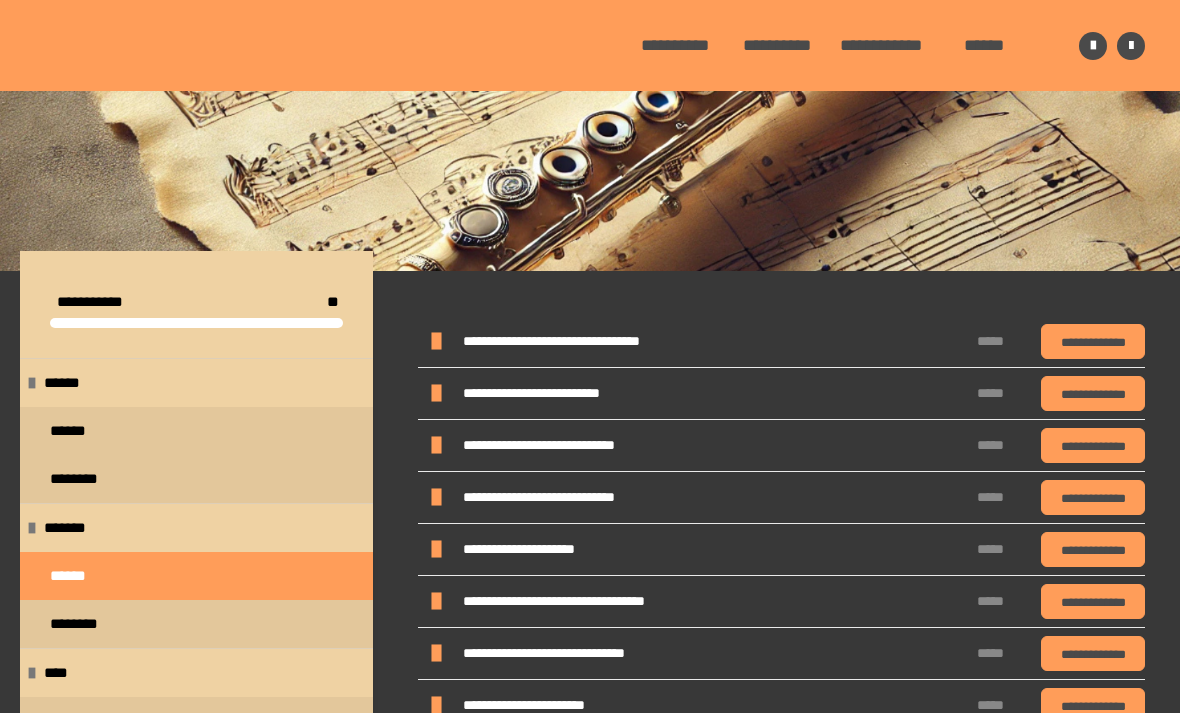 click on "**********" at bounding box center [1093, 393] 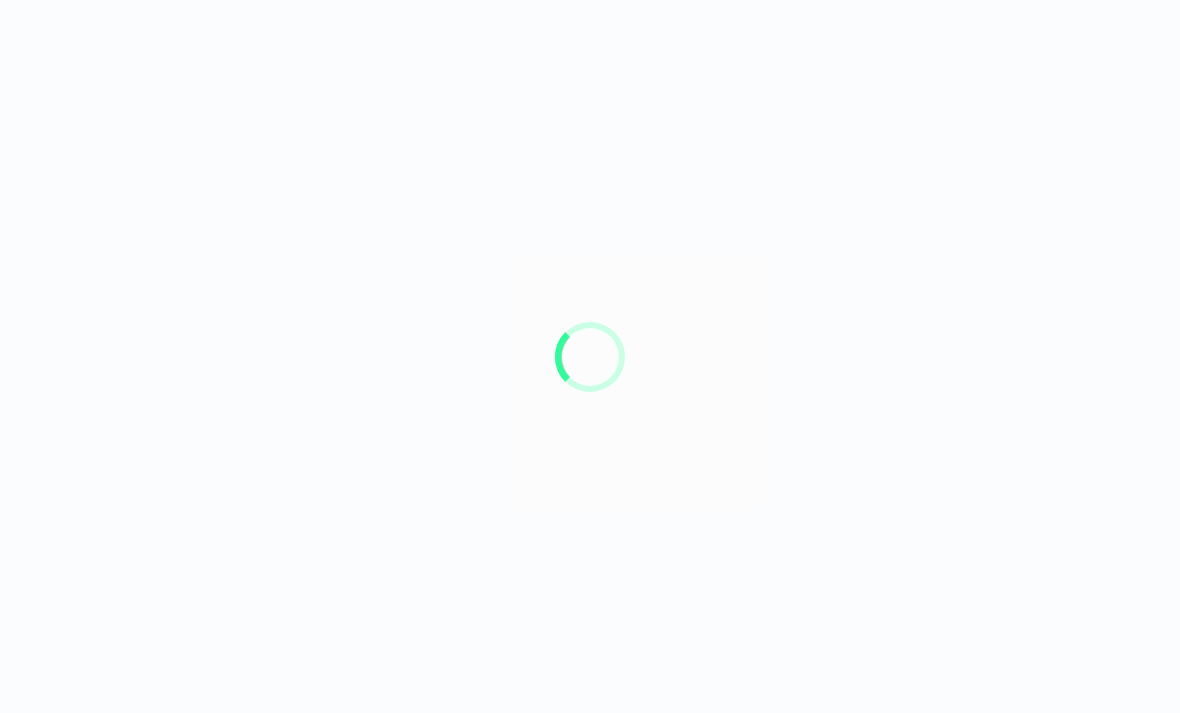 scroll, scrollTop: 100, scrollLeft: 0, axis: vertical 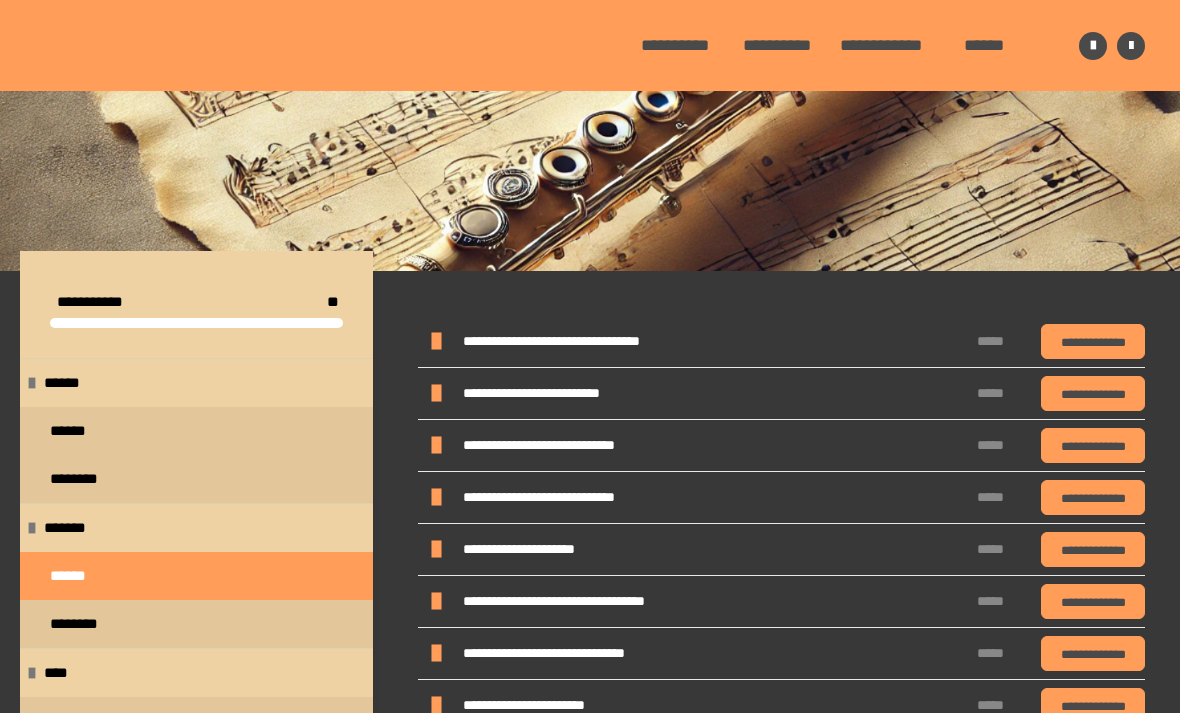 click on "**********" at bounding box center (1093, 445) 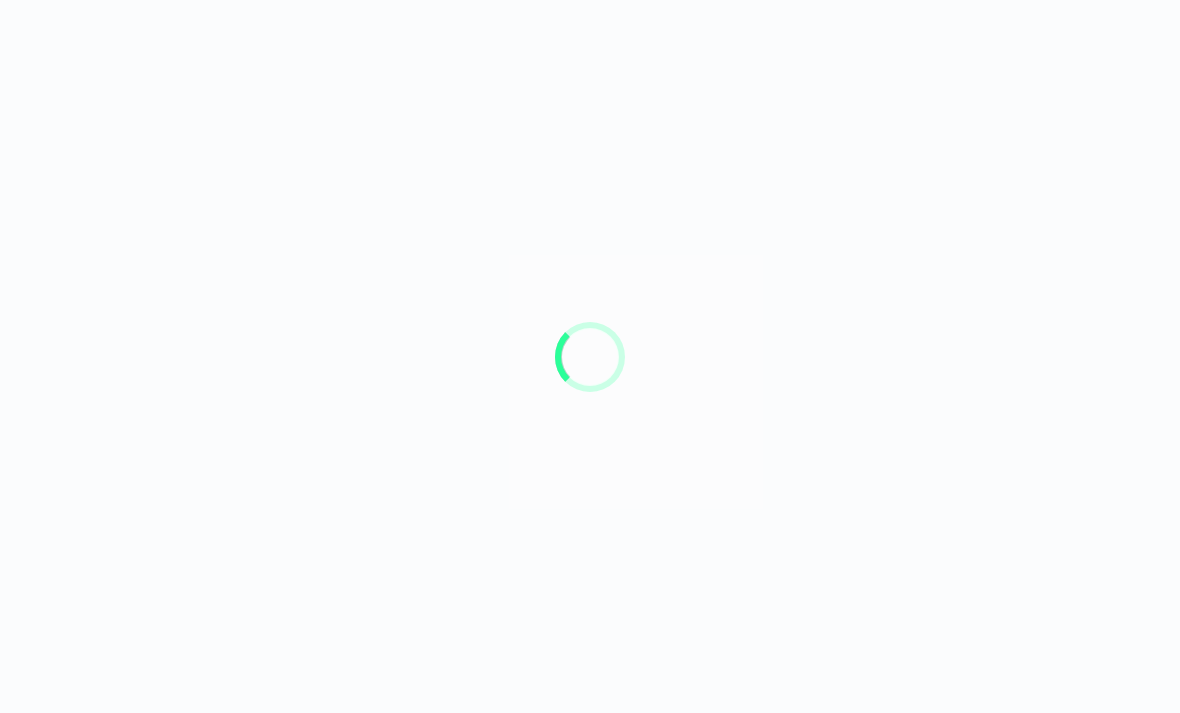 scroll, scrollTop: 64, scrollLeft: 0, axis: vertical 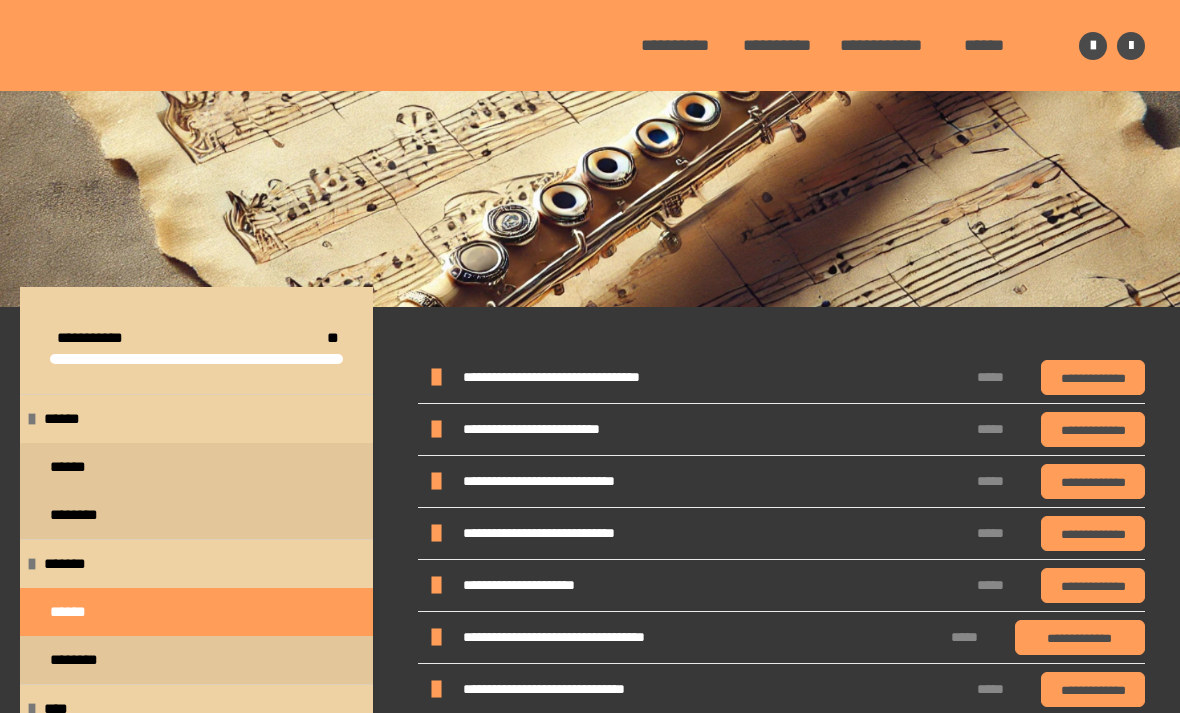 click on "**********" at bounding box center [1080, 637] 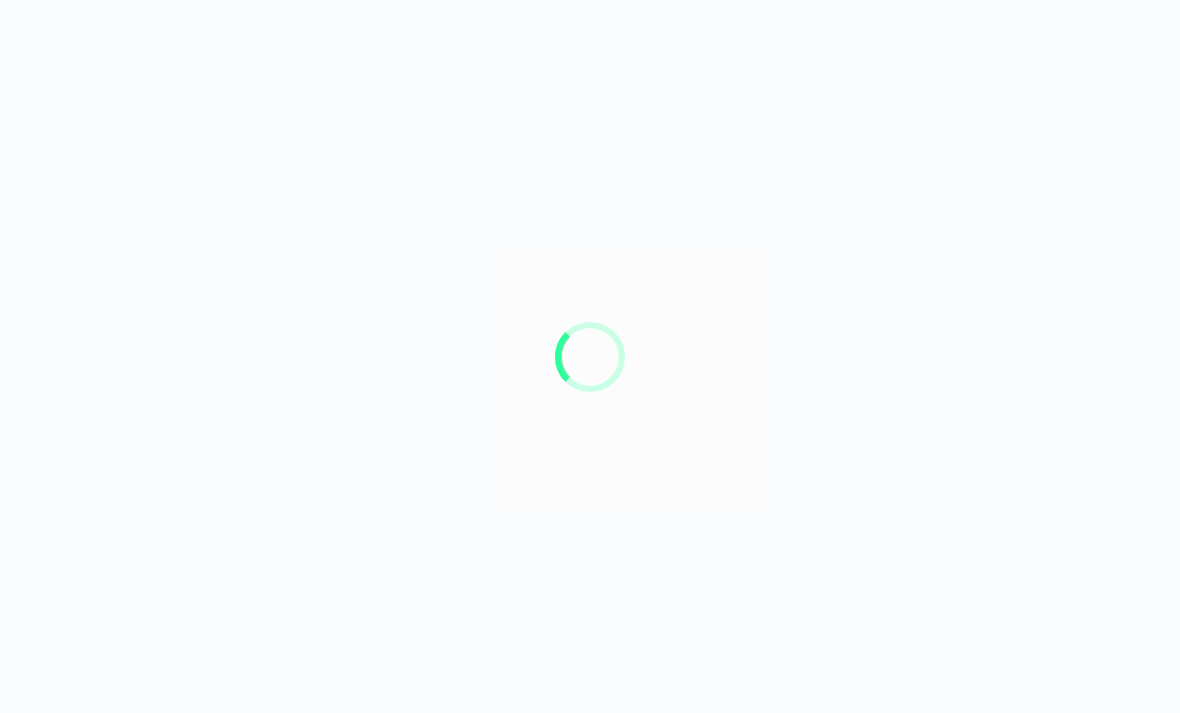 scroll, scrollTop: 64, scrollLeft: 0, axis: vertical 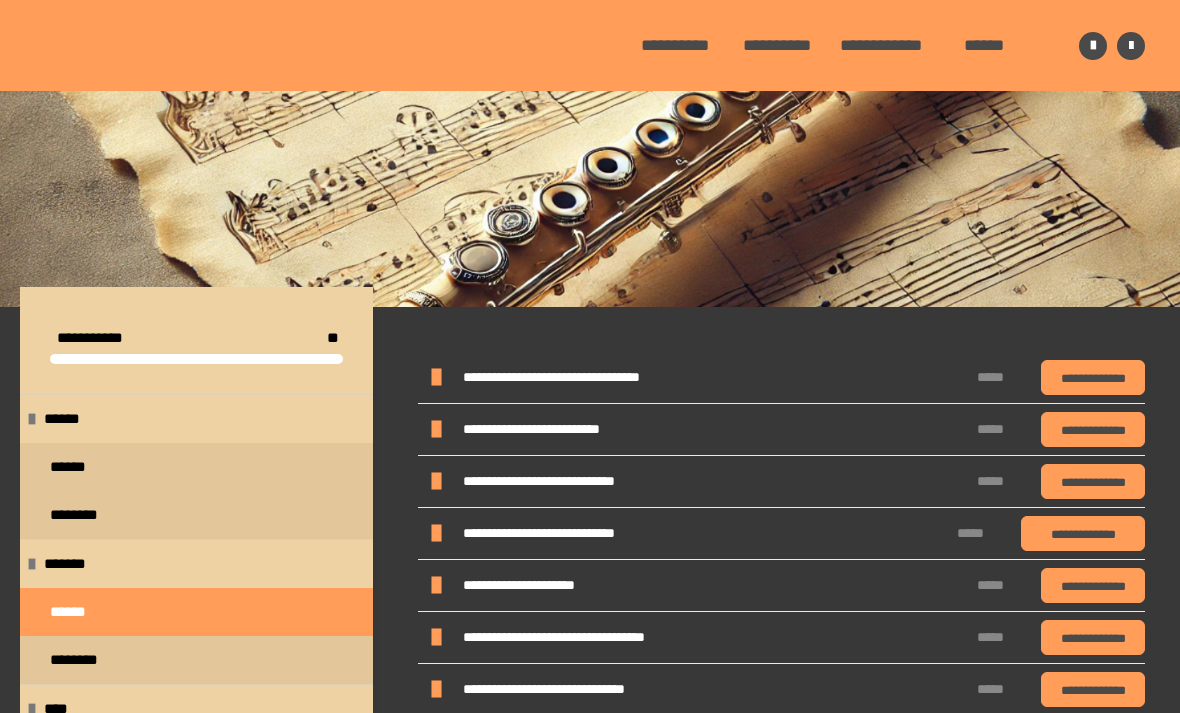 click on "**********" at bounding box center [1083, 533] 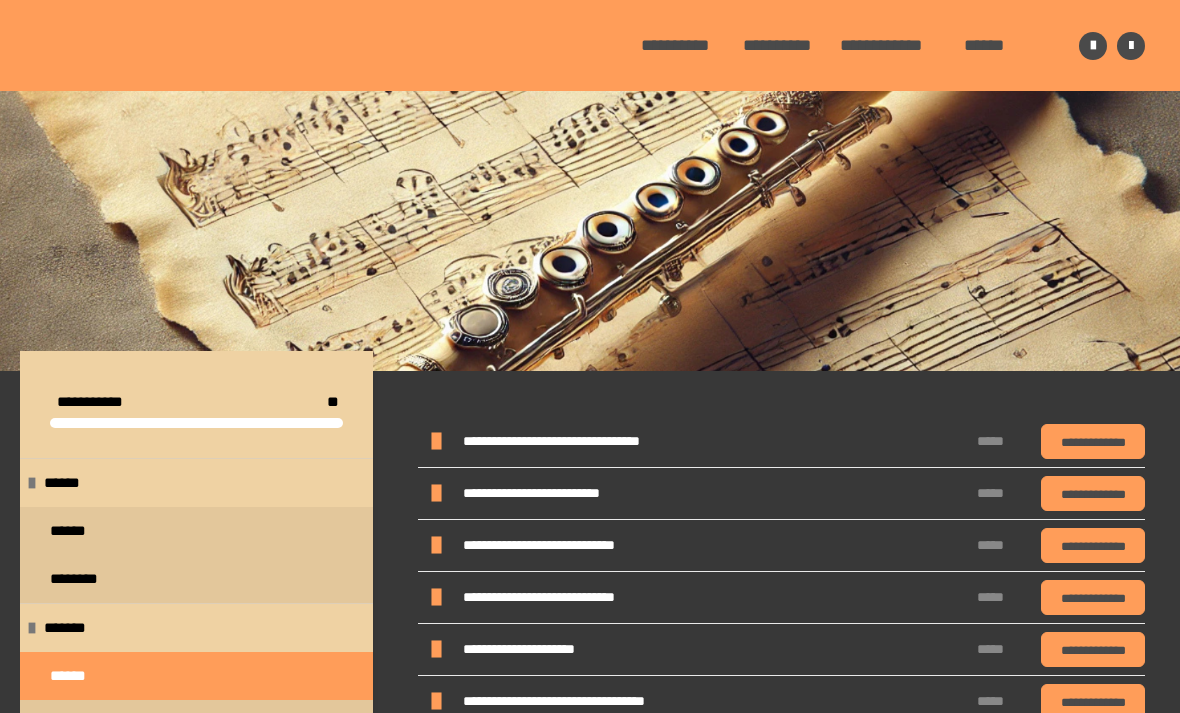 scroll, scrollTop: 64, scrollLeft: 0, axis: vertical 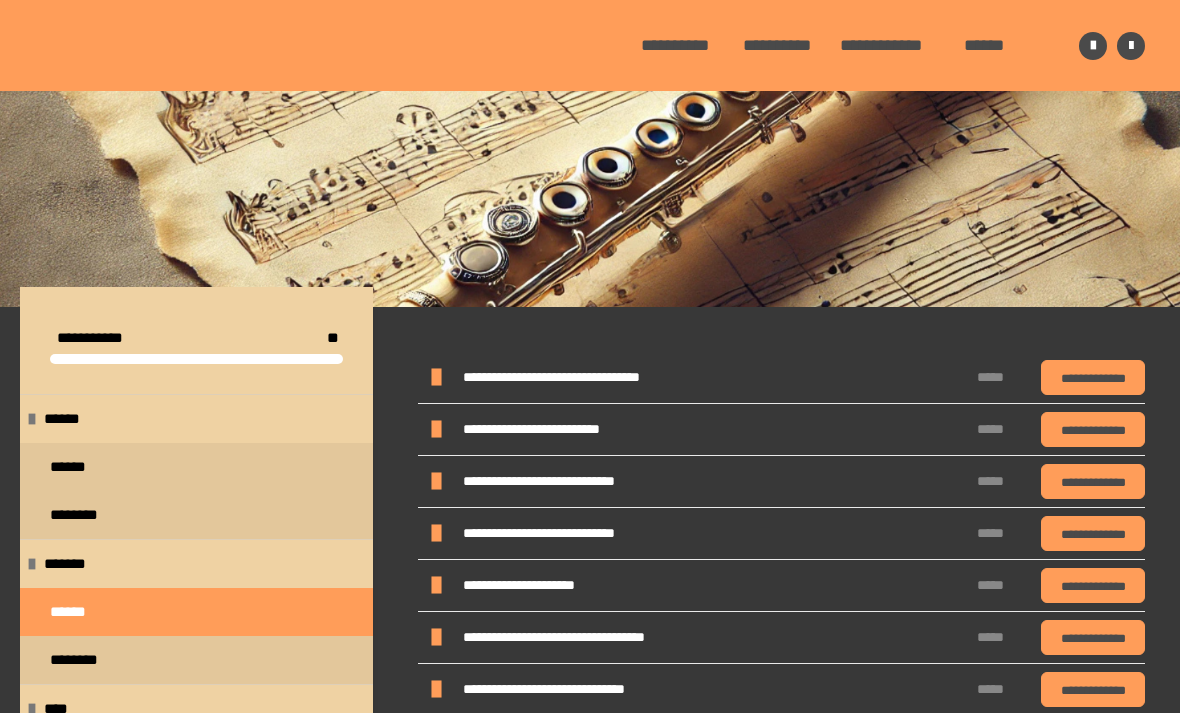 click on "**********" at bounding box center [1093, 585] 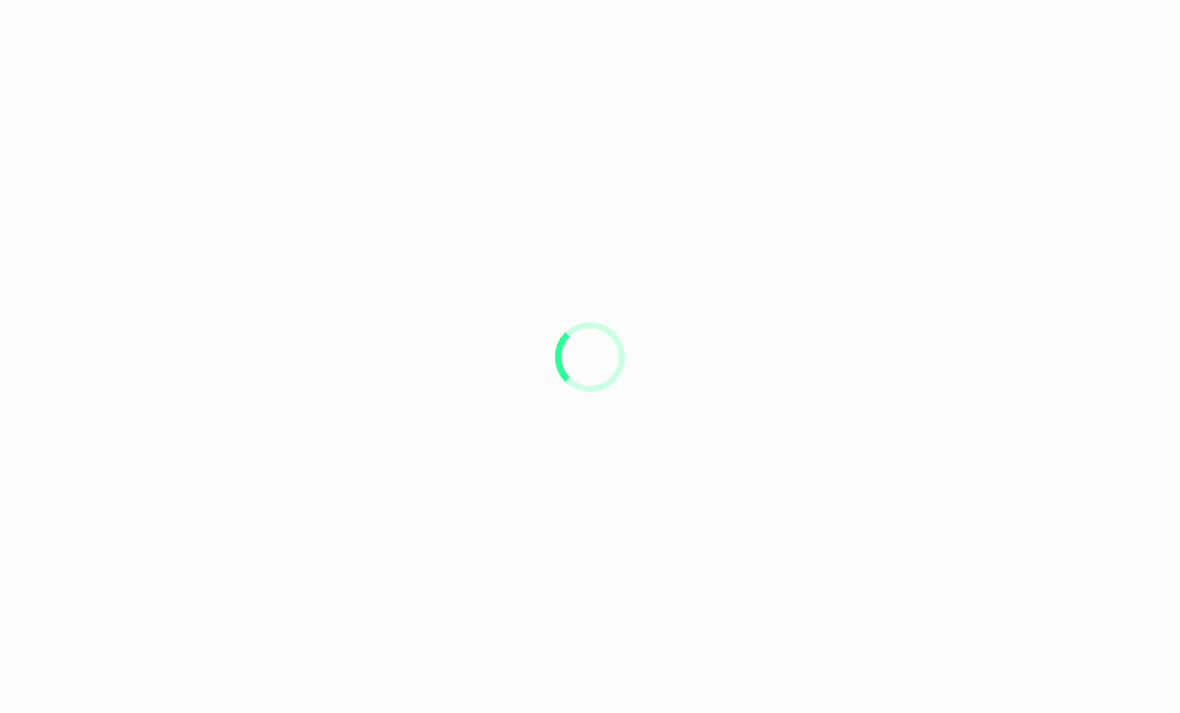 scroll, scrollTop: 64, scrollLeft: 0, axis: vertical 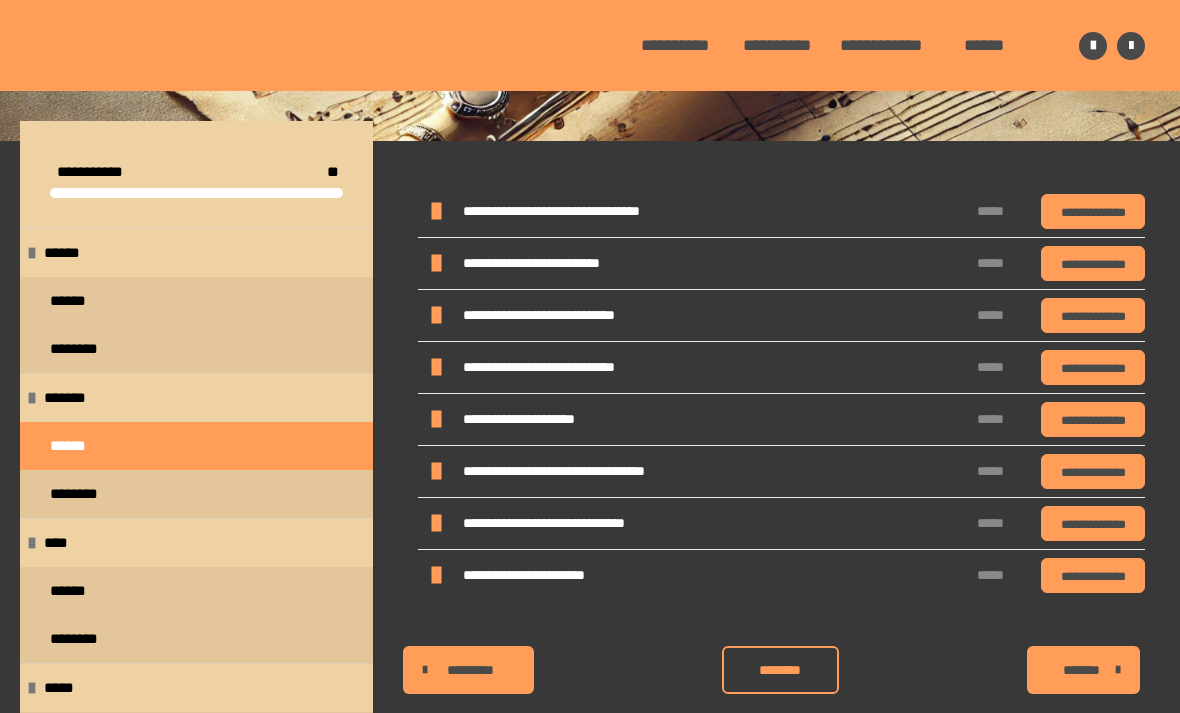 click on "**********" at bounding box center (1093, 523) 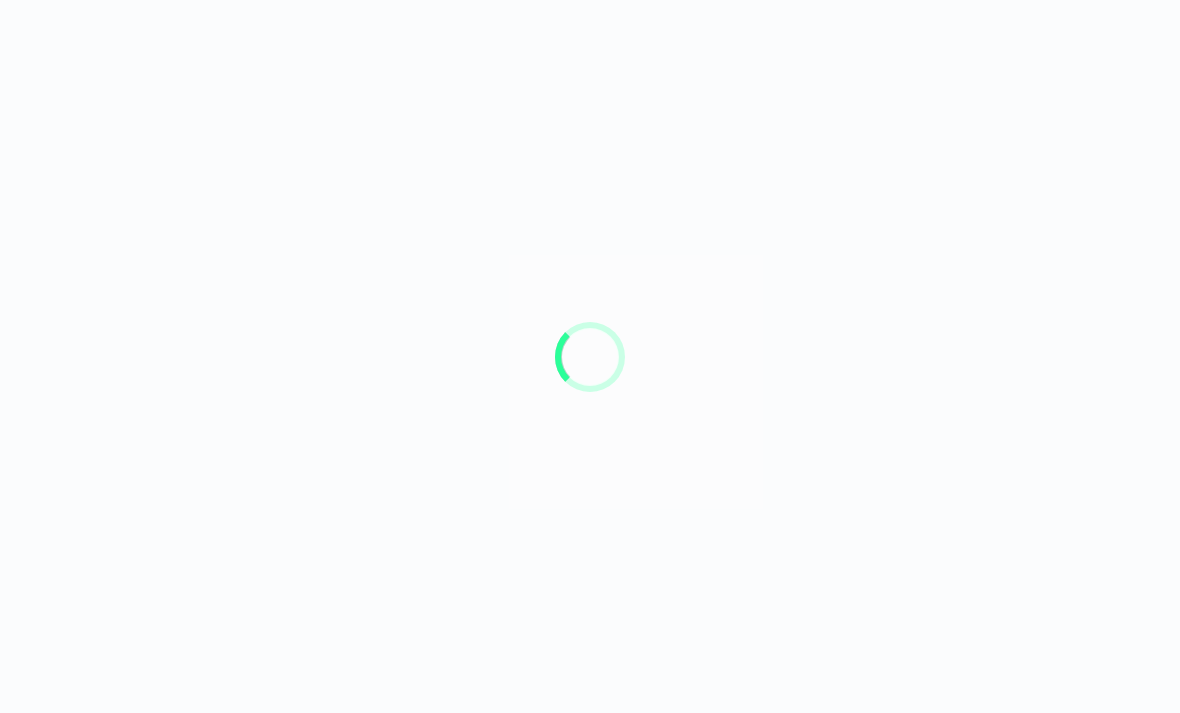 scroll, scrollTop: 64, scrollLeft: 0, axis: vertical 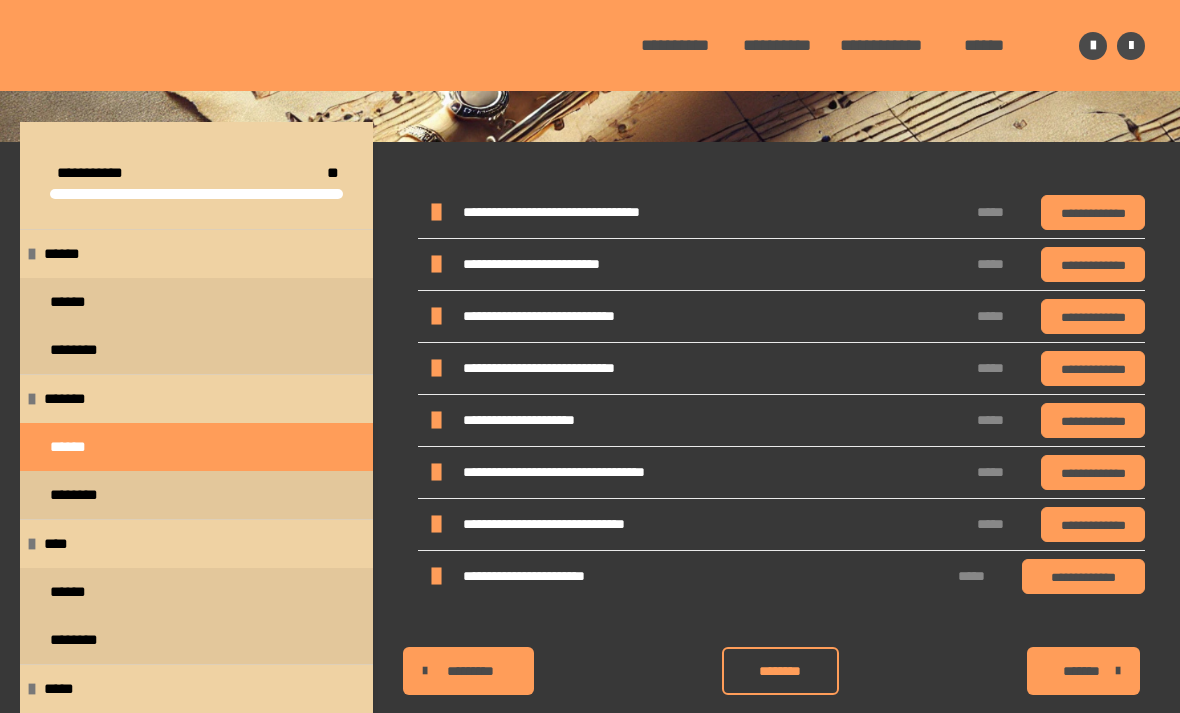 click on "**********" at bounding box center (1083, 576) 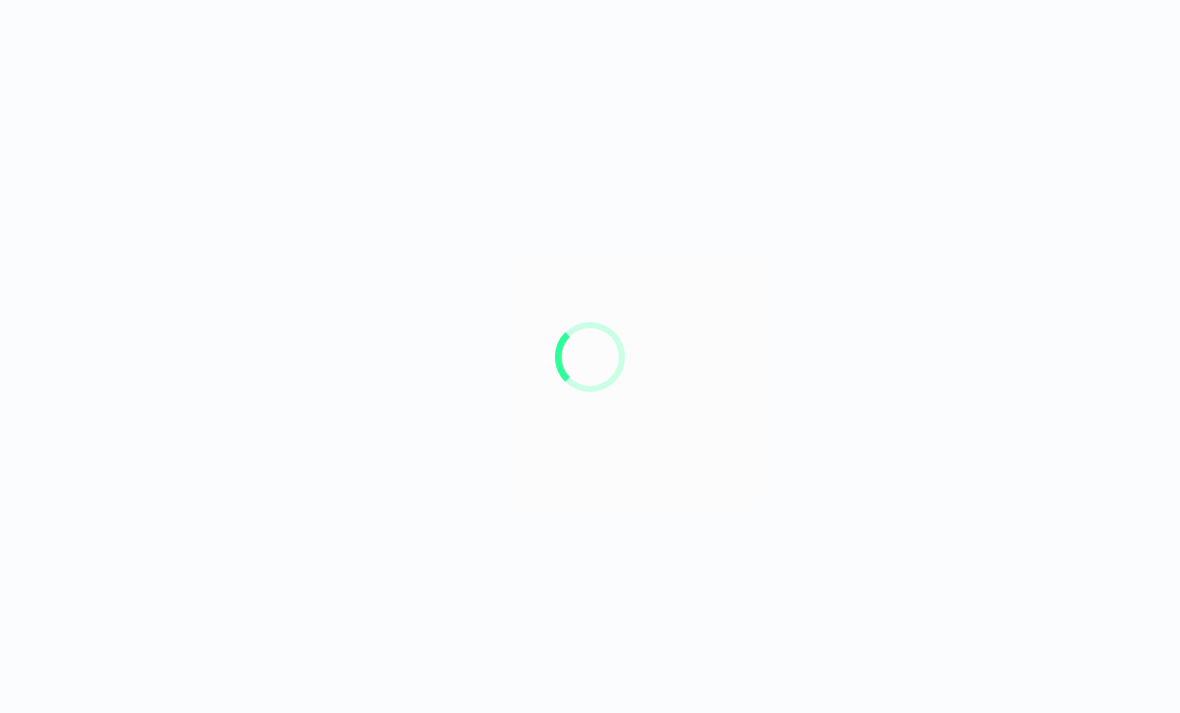 scroll, scrollTop: 64, scrollLeft: 0, axis: vertical 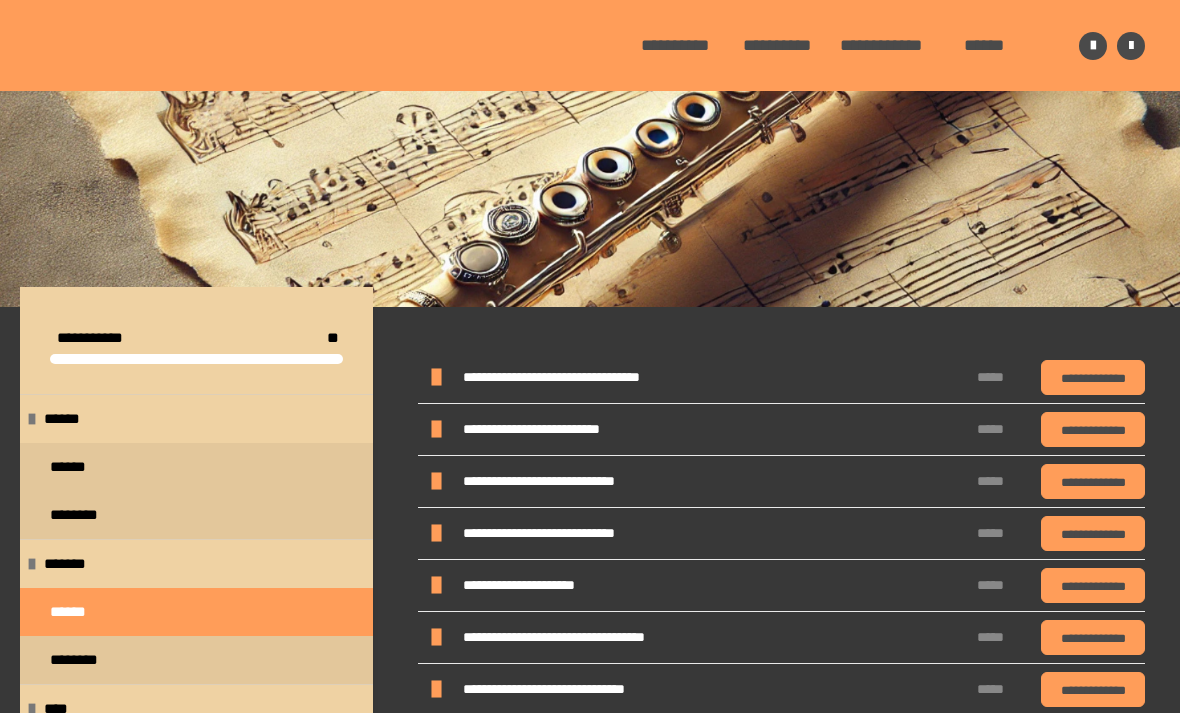 click on "******" at bounding box center [196, 467] 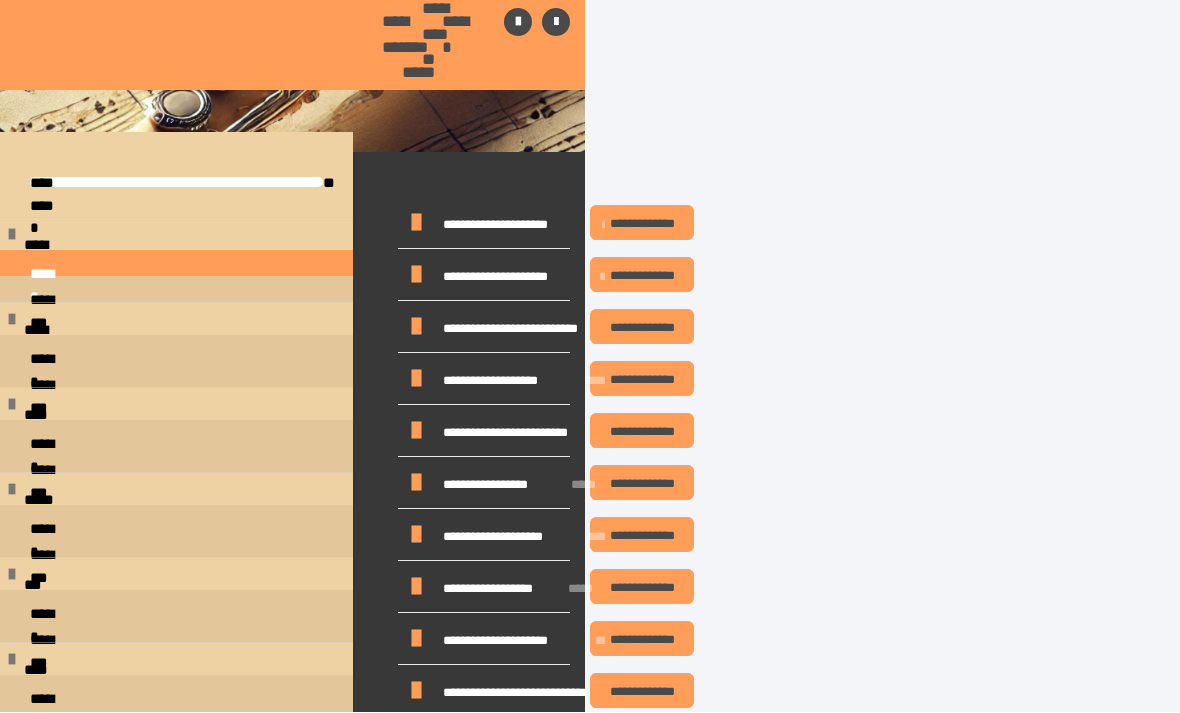 scroll, scrollTop: 219, scrollLeft: 0, axis: vertical 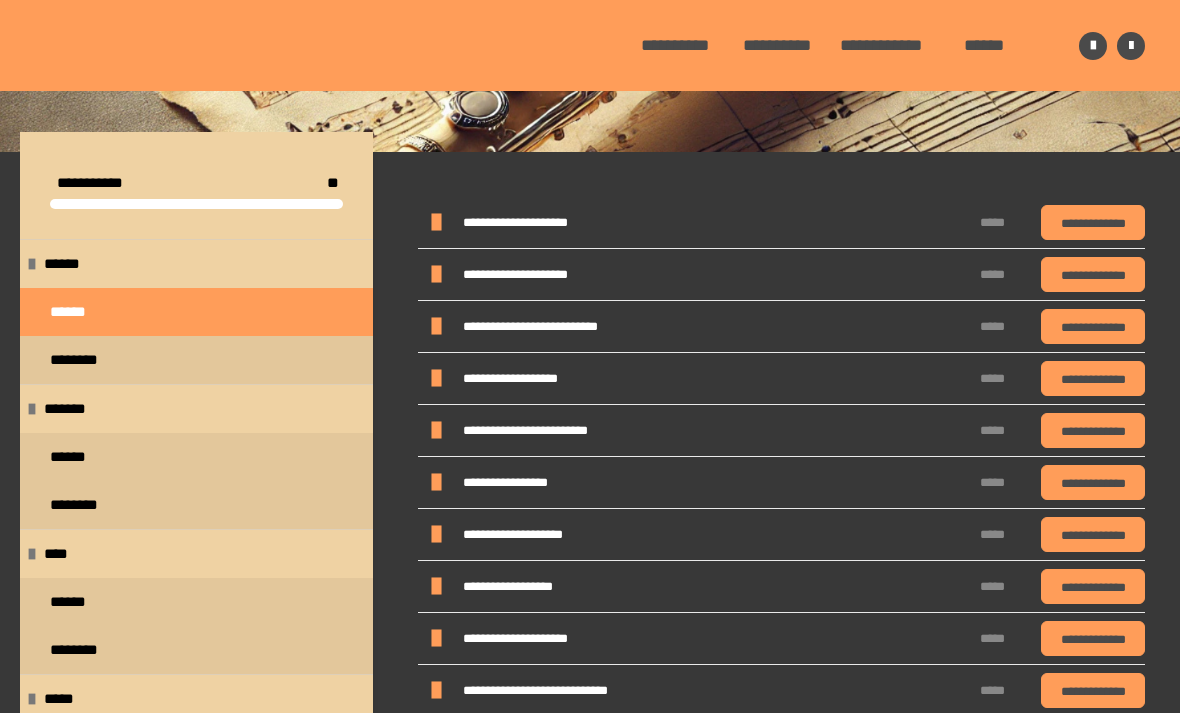 click on "******" at bounding box center (196, 457) 